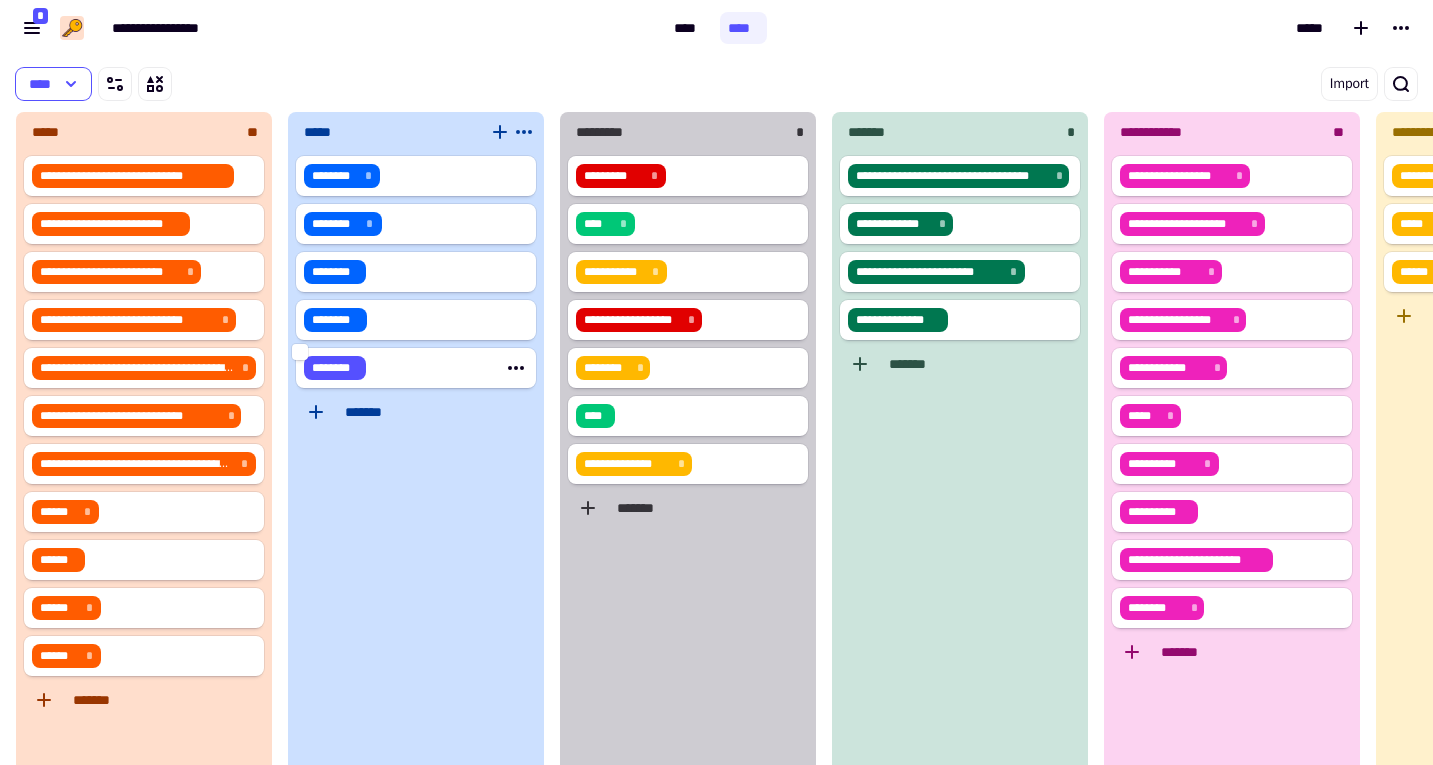 scroll, scrollTop: 0, scrollLeft: 0, axis: both 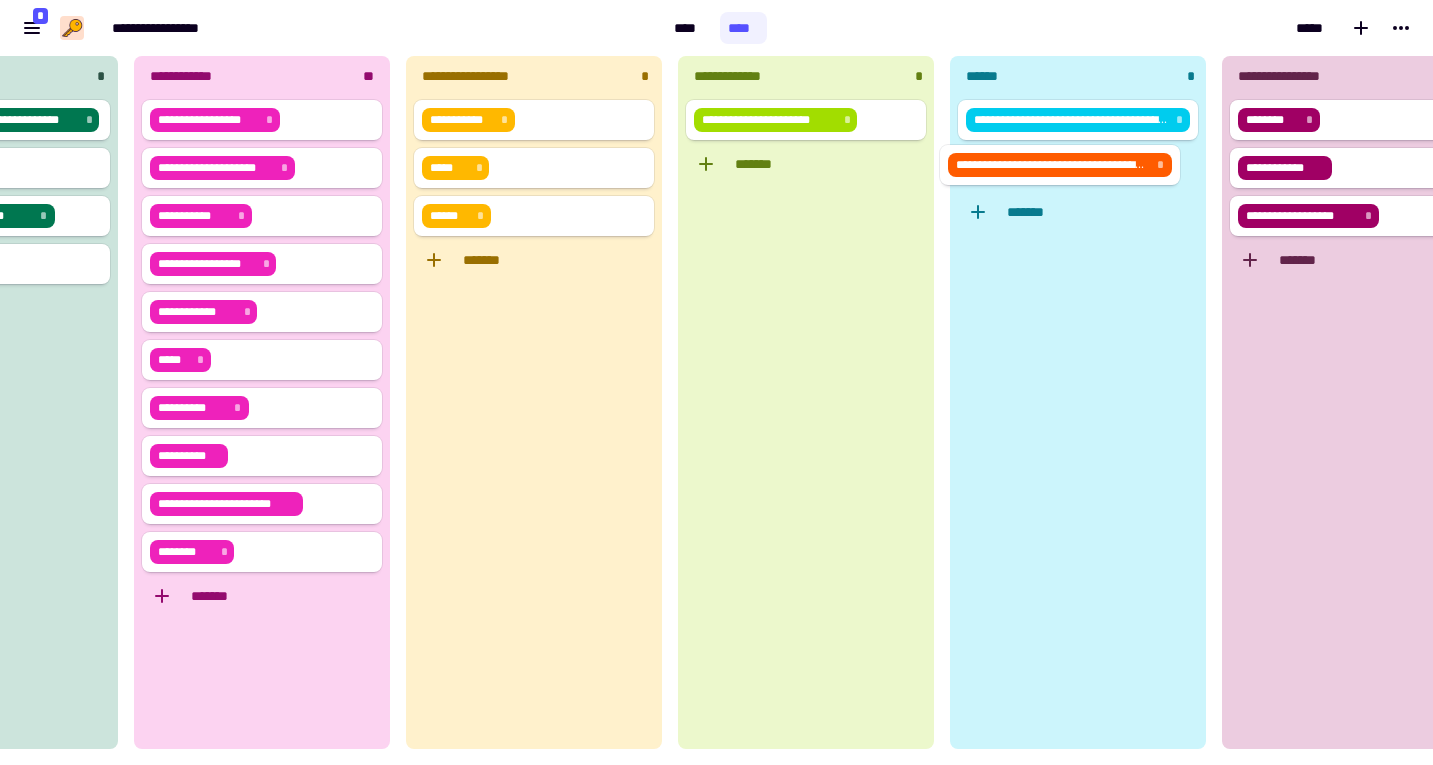 drag, startPoint x: 164, startPoint y: 414, endPoint x: 1093, endPoint y: 172, distance: 960.0026 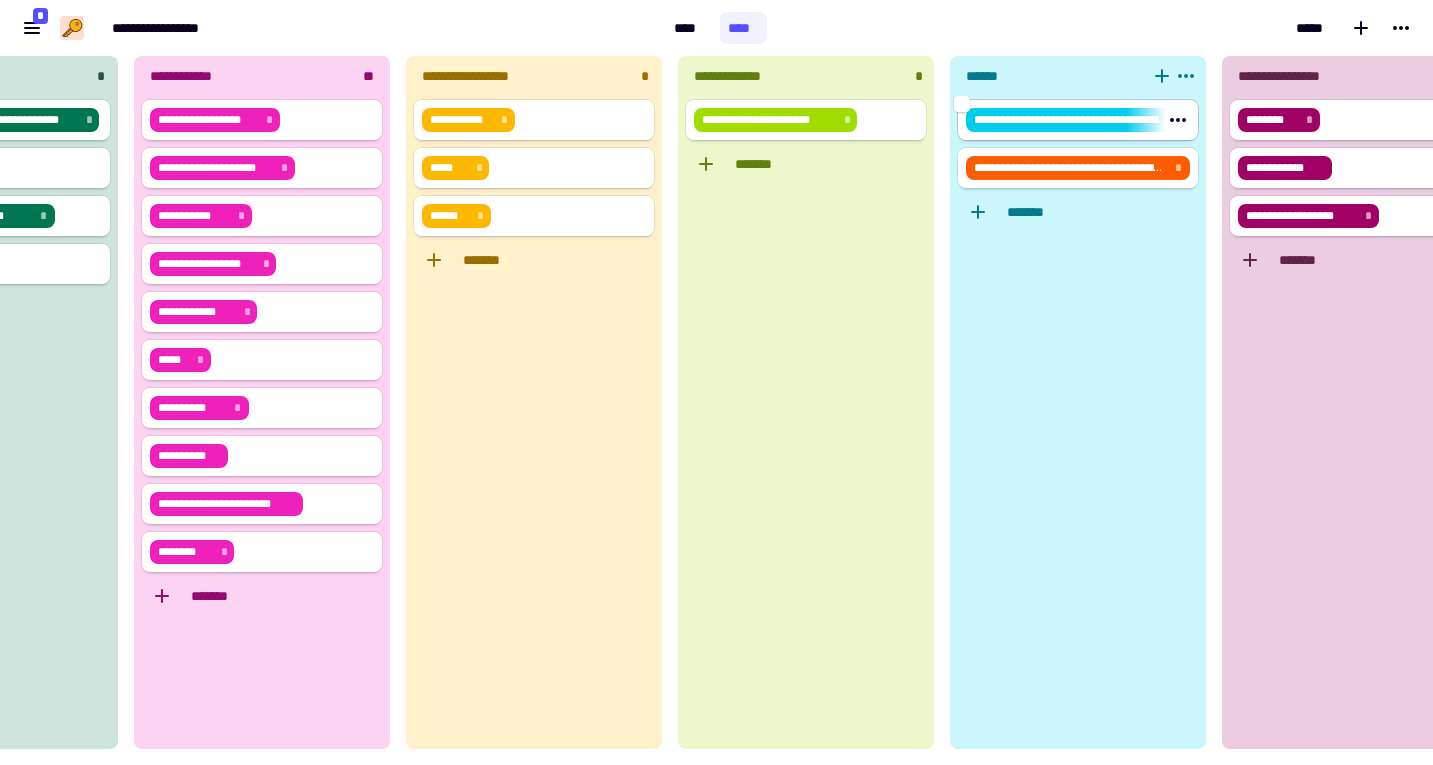 click on "**********" 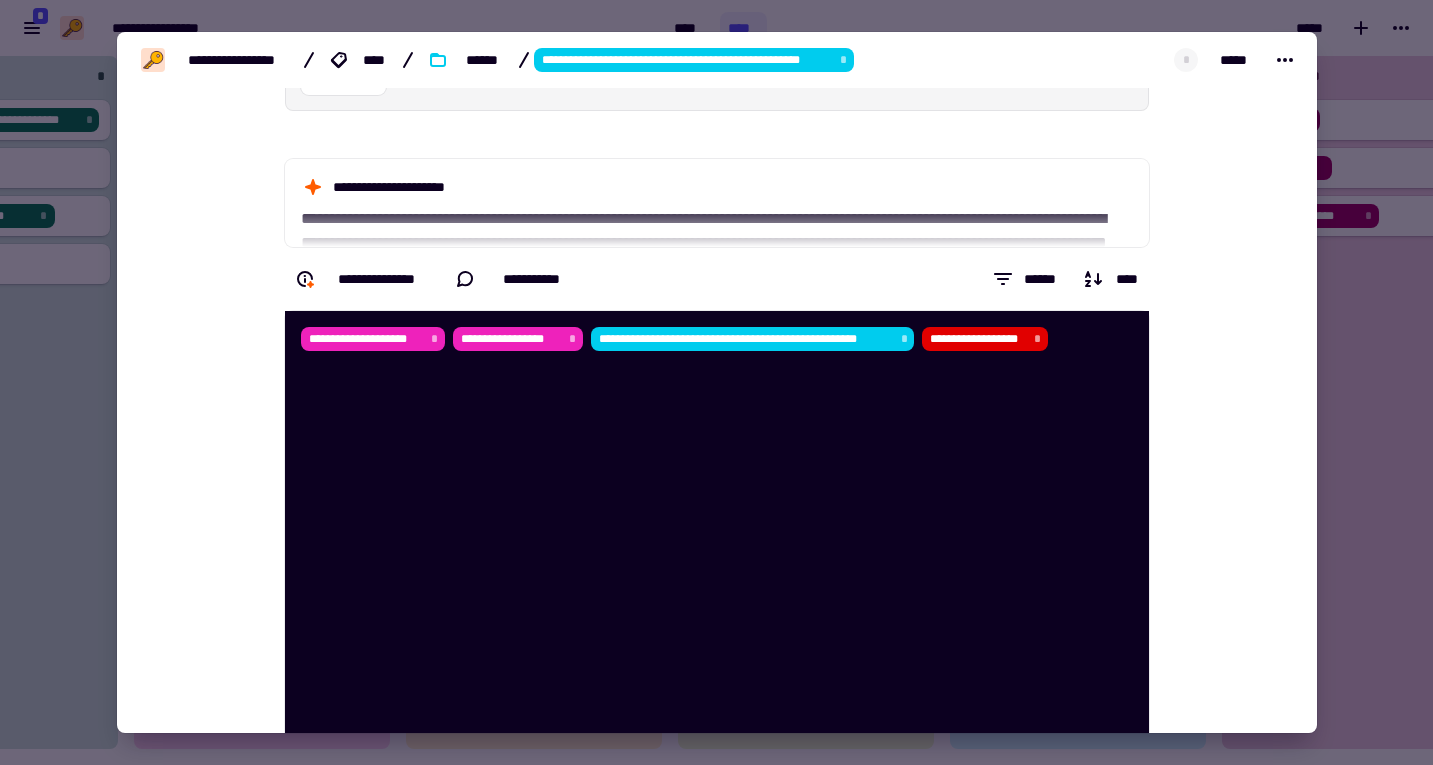 scroll, scrollTop: 0, scrollLeft: 0, axis: both 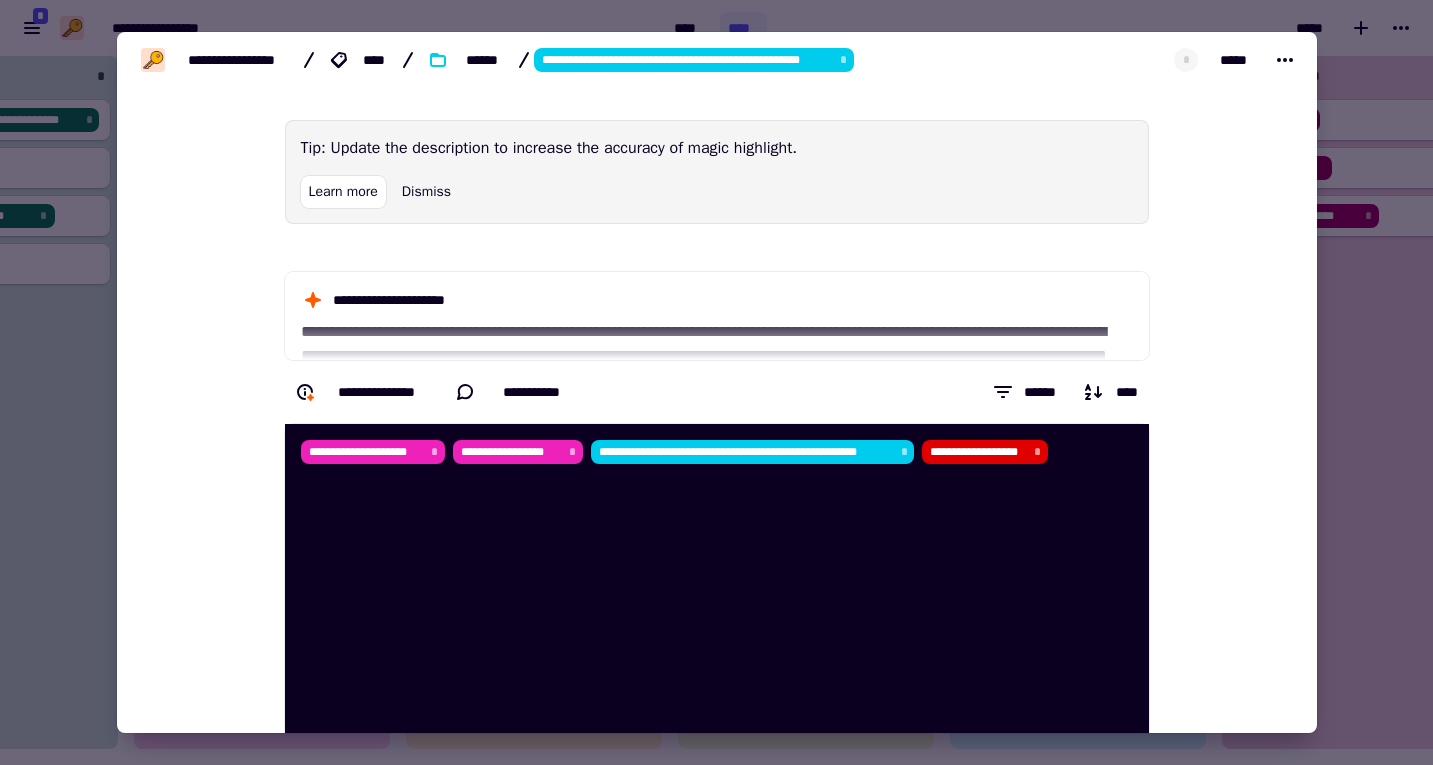 click at bounding box center (716, 382) 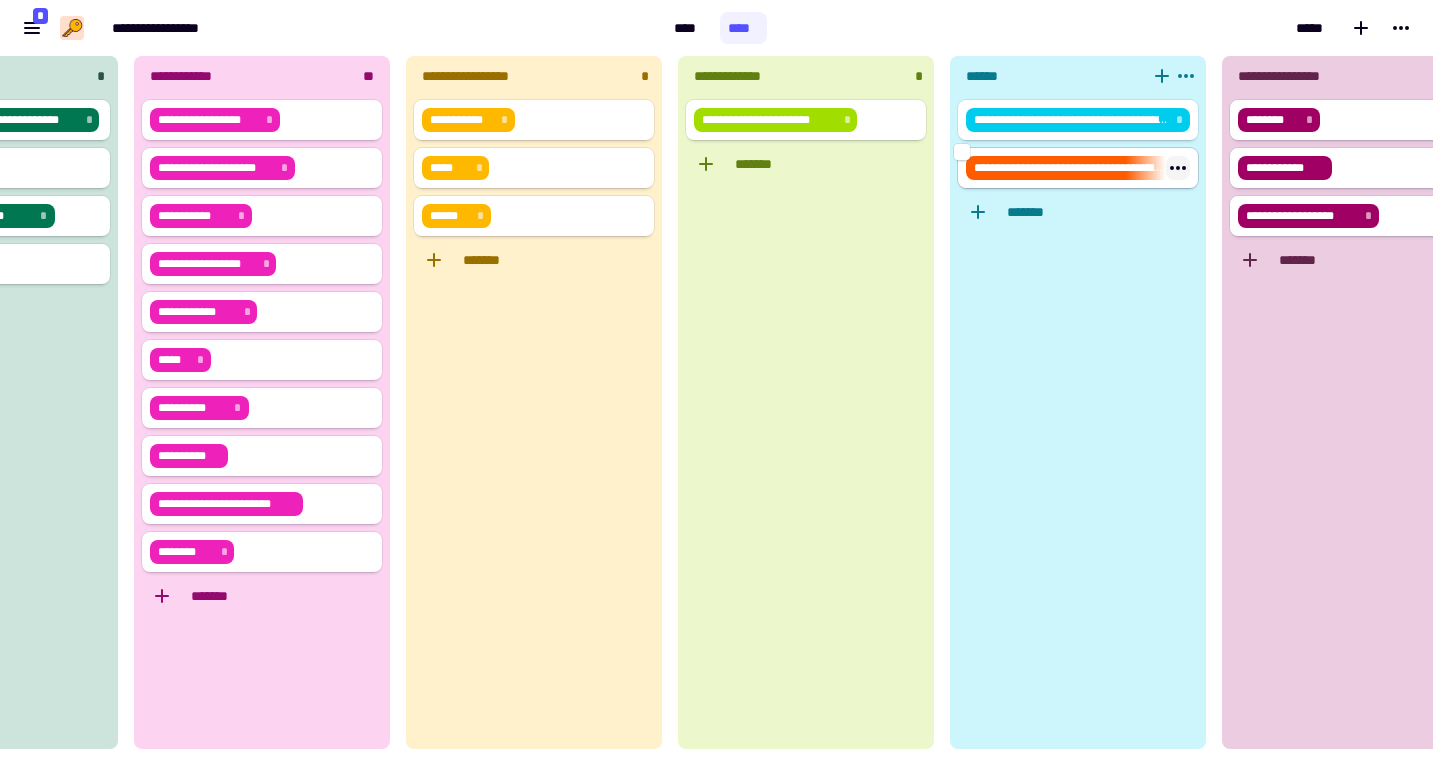 click 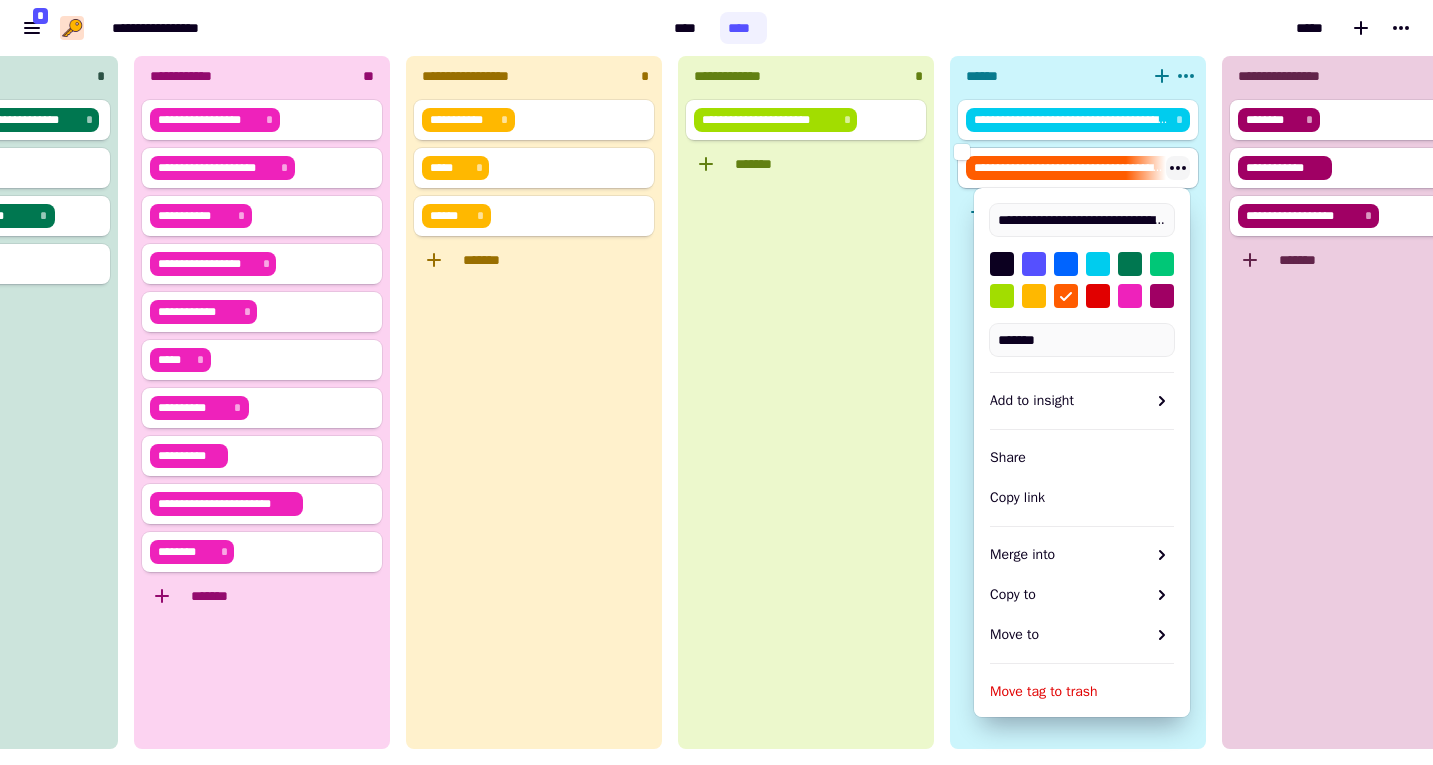 scroll, scrollTop: 0, scrollLeft: 112, axis: horizontal 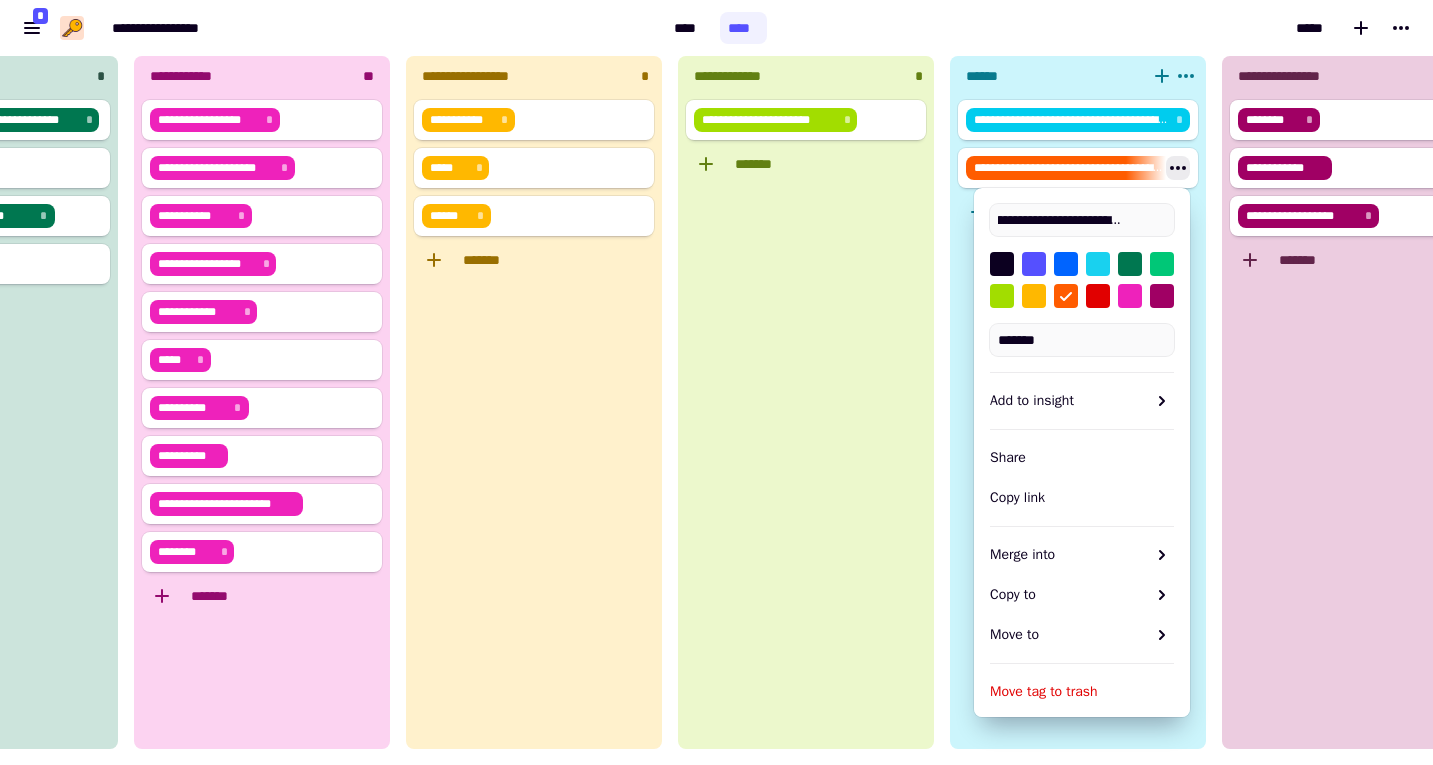 click at bounding box center (1098, 264) 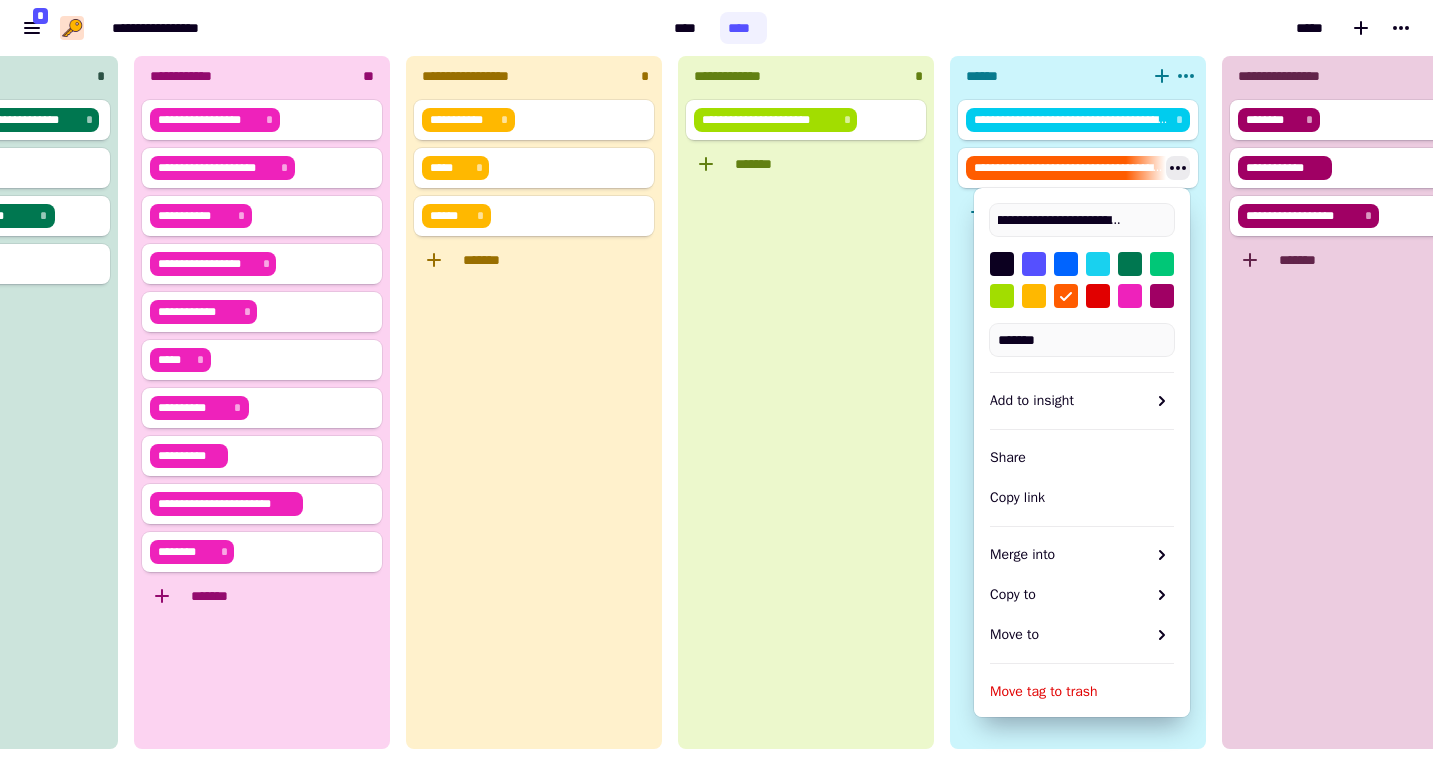 type on "*******" 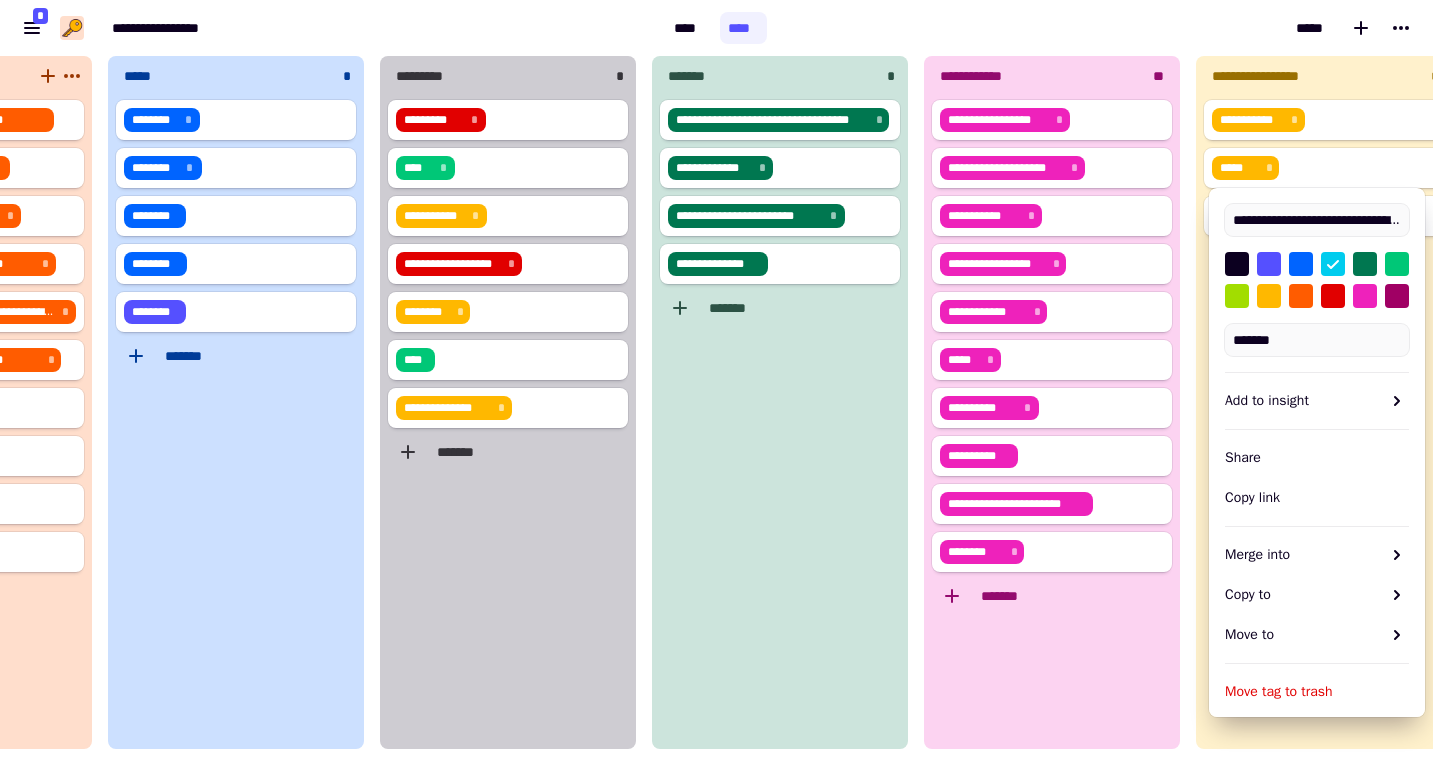 scroll, scrollTop: 0, scrollLeft: 0, axis: both 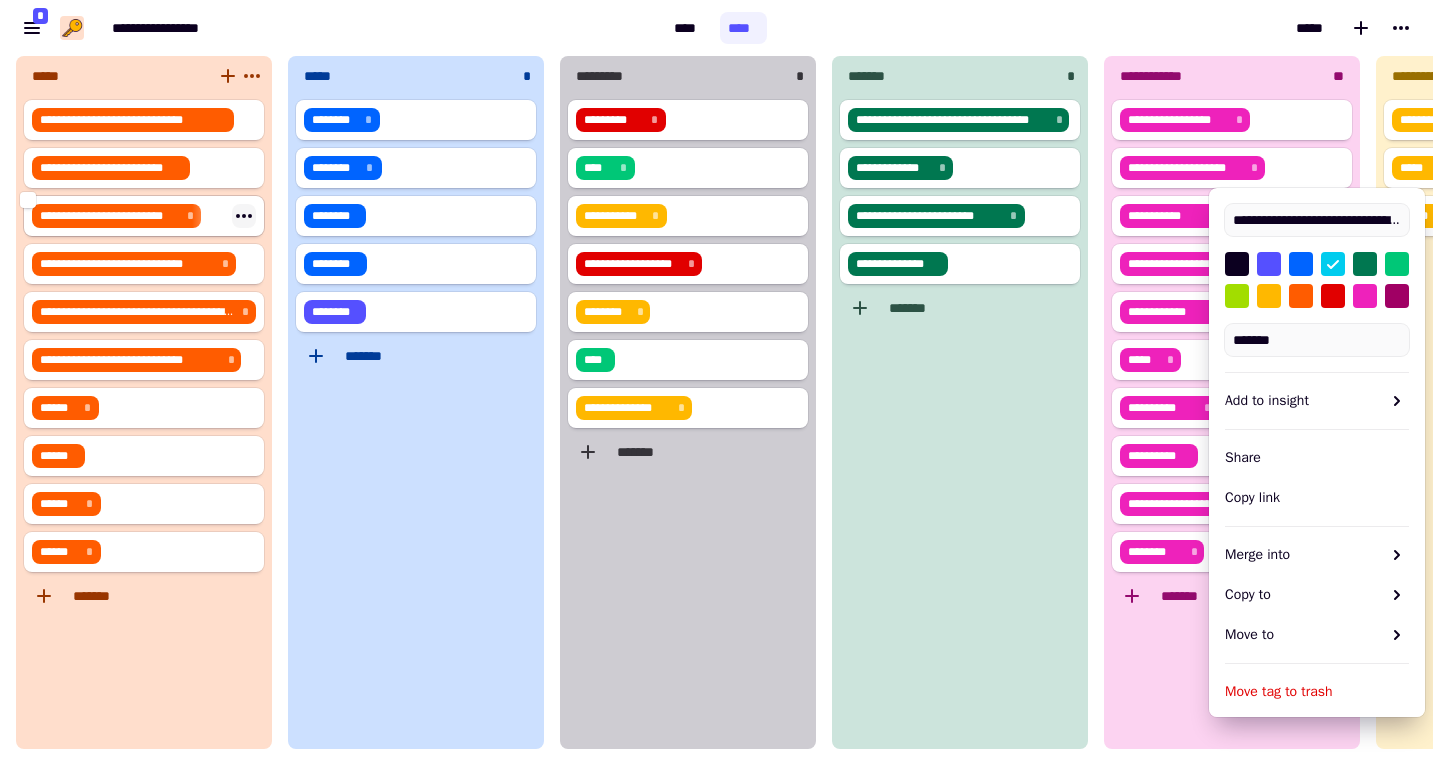 click 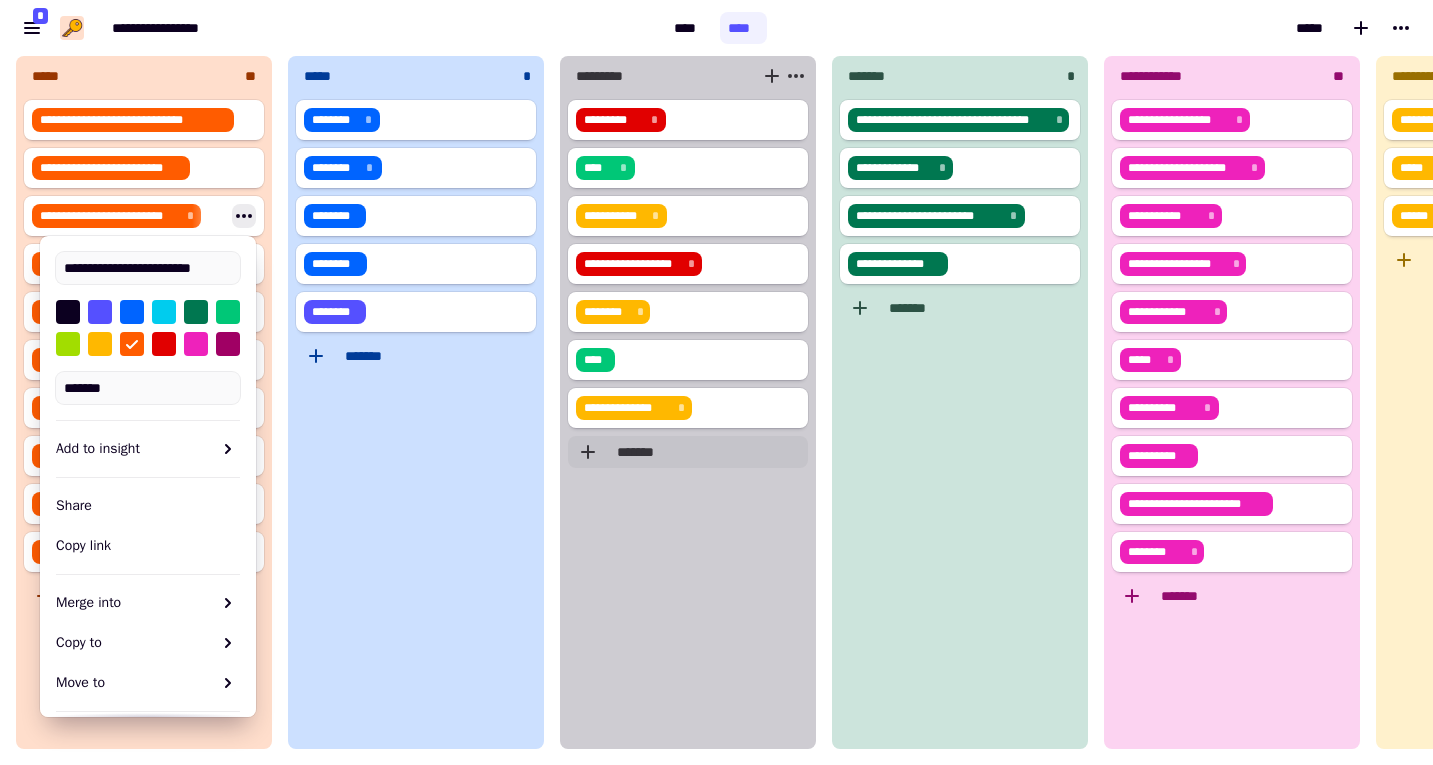 click on "*******" 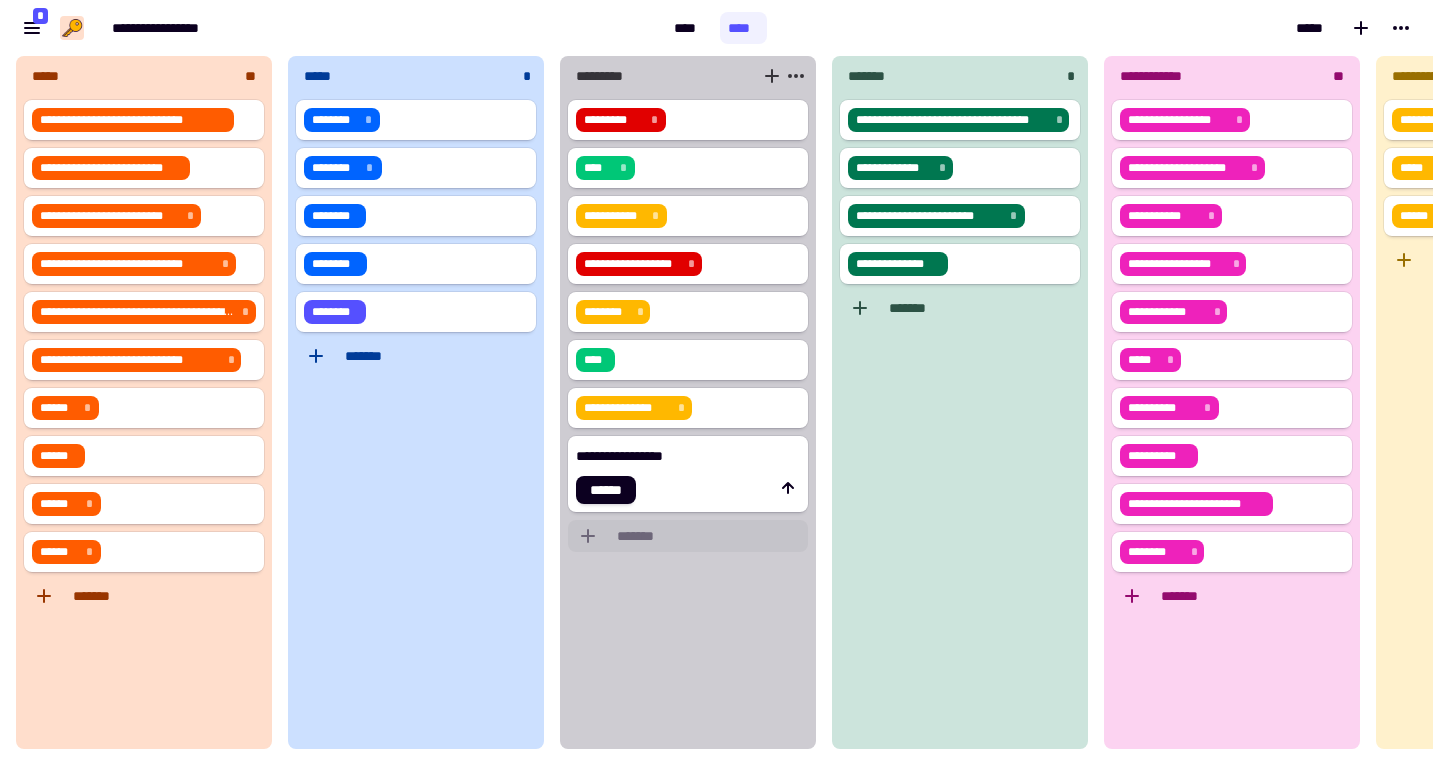 type on "**********" 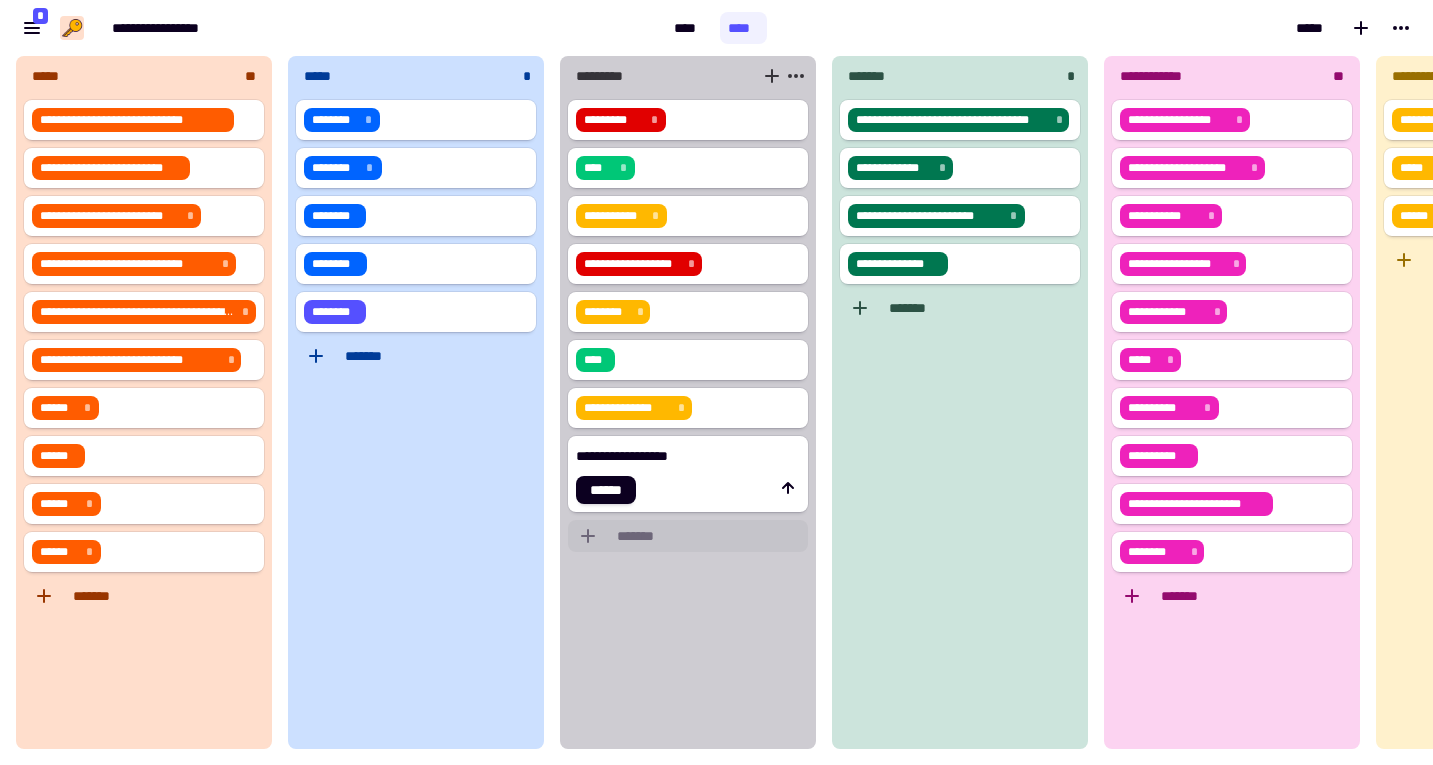 type 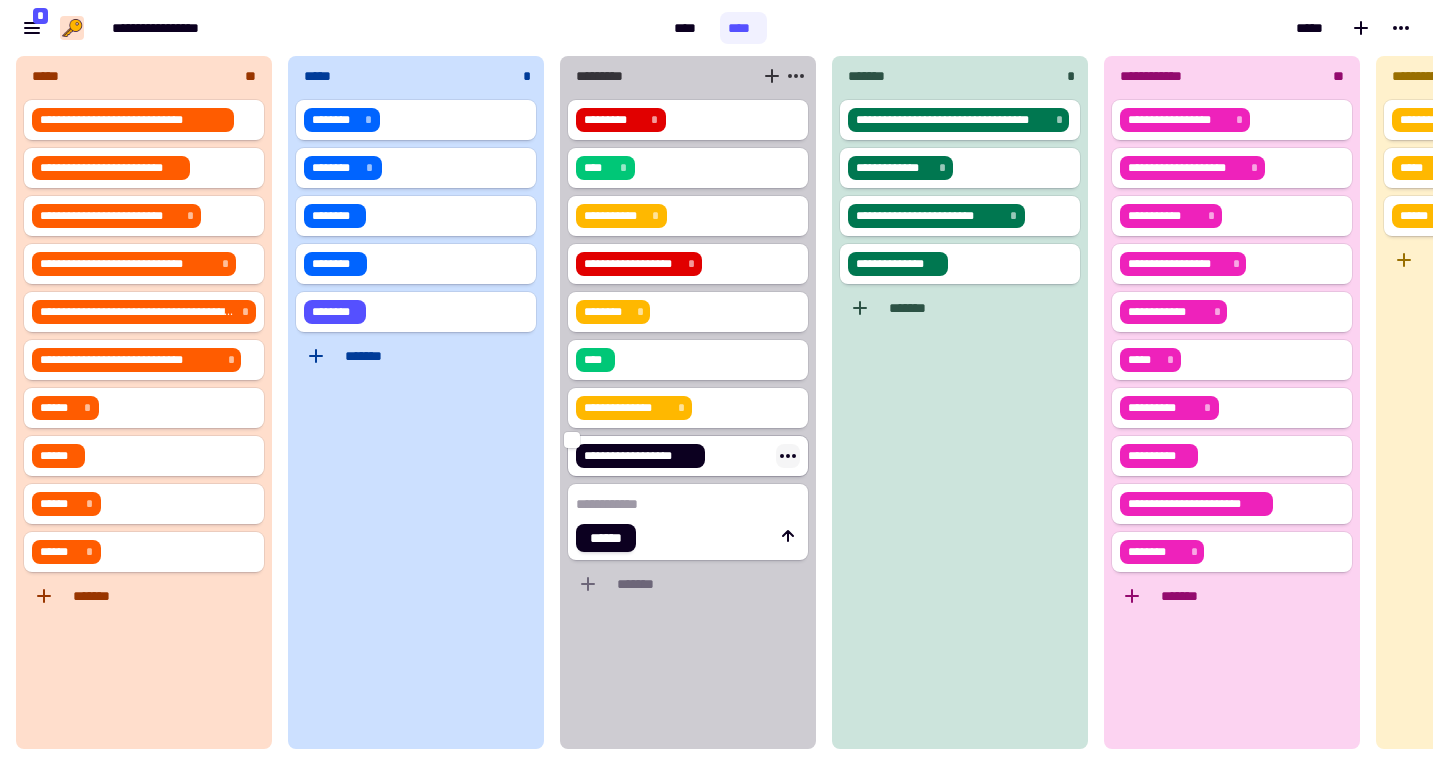 click 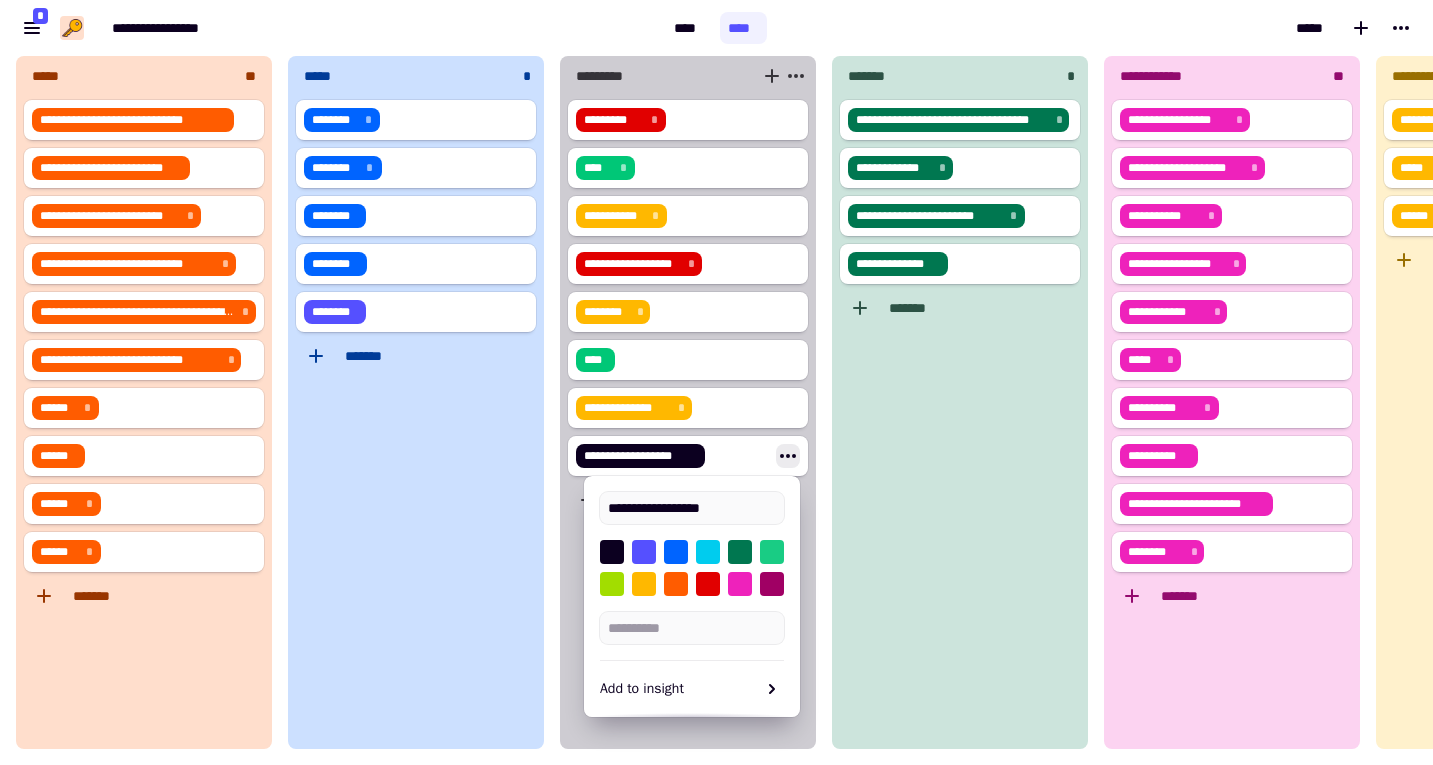 click at bounding box center (772, 552) 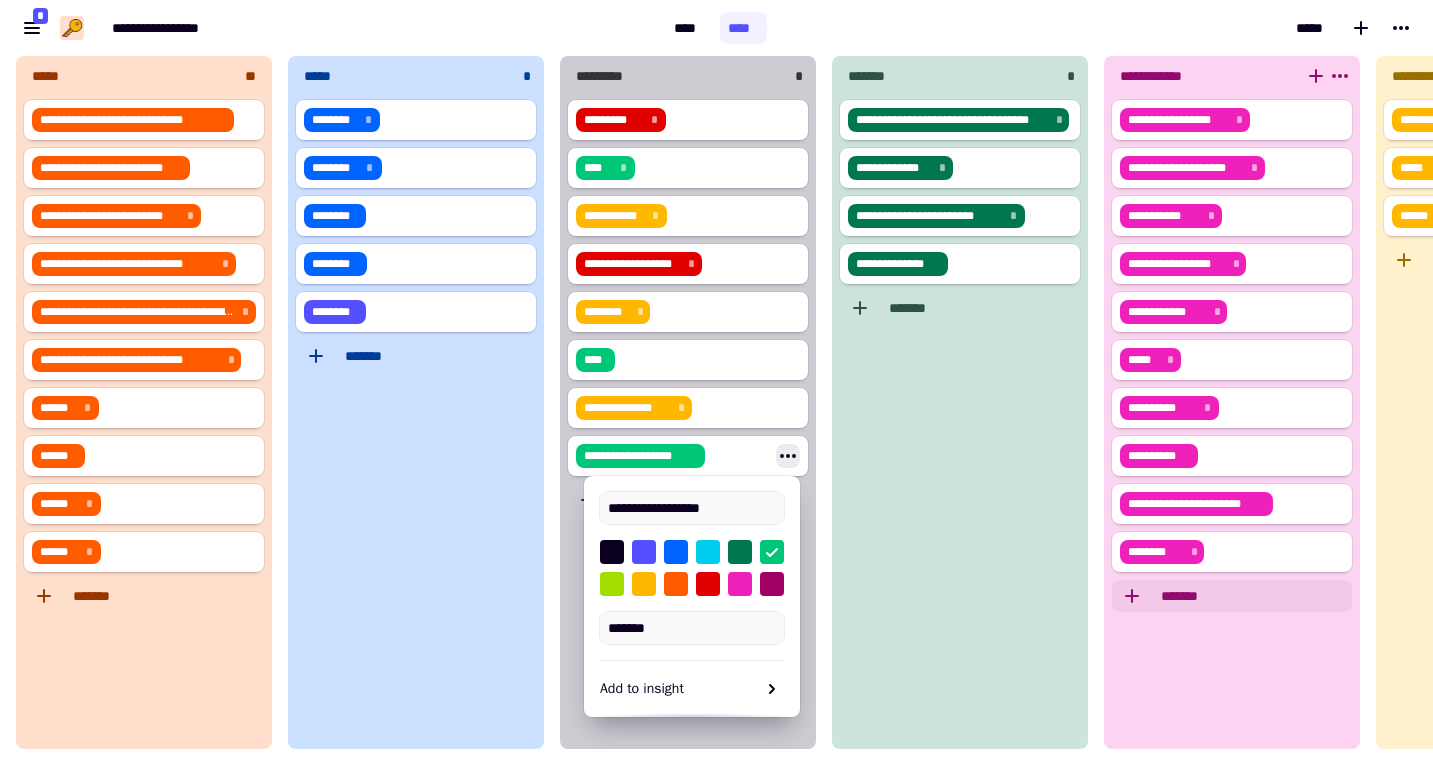 click on "*******" 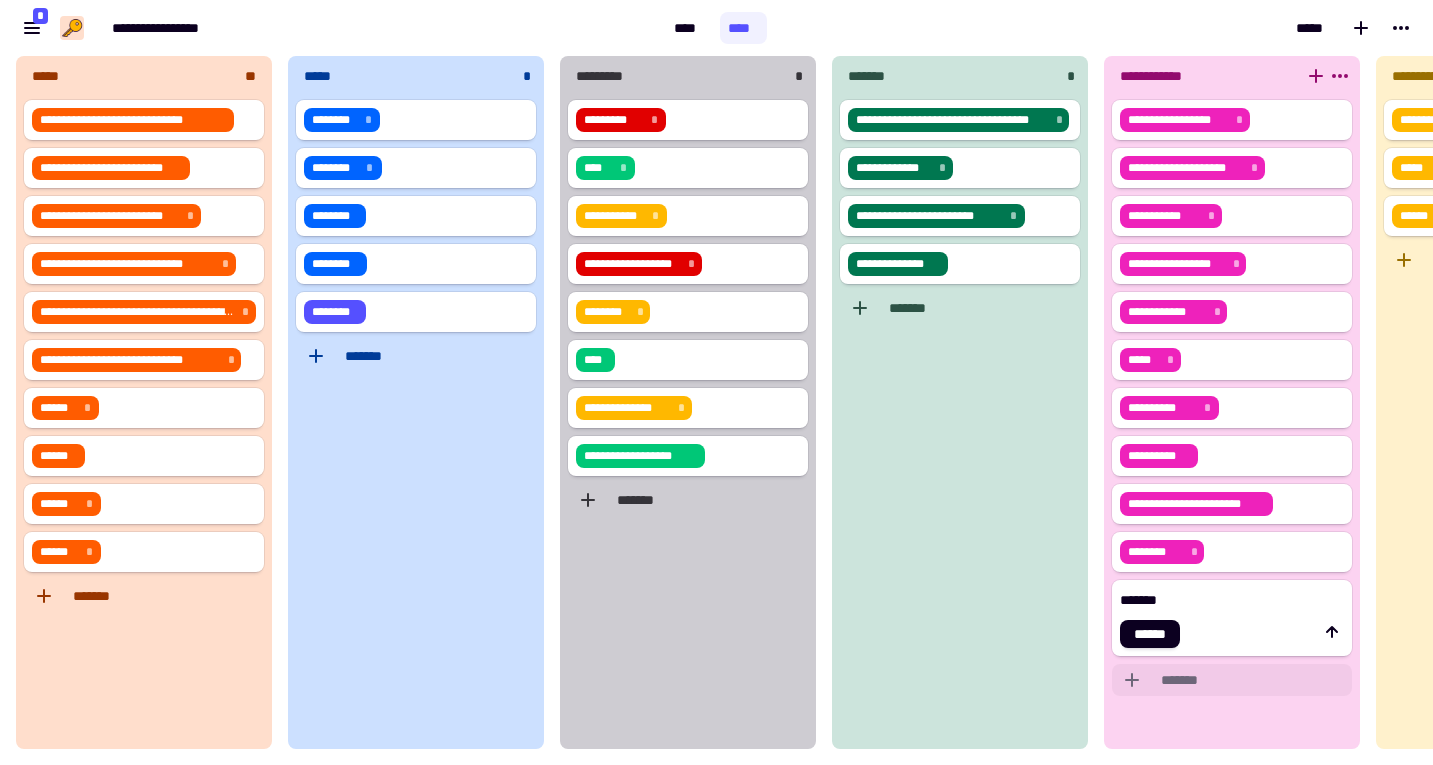 type on "********" 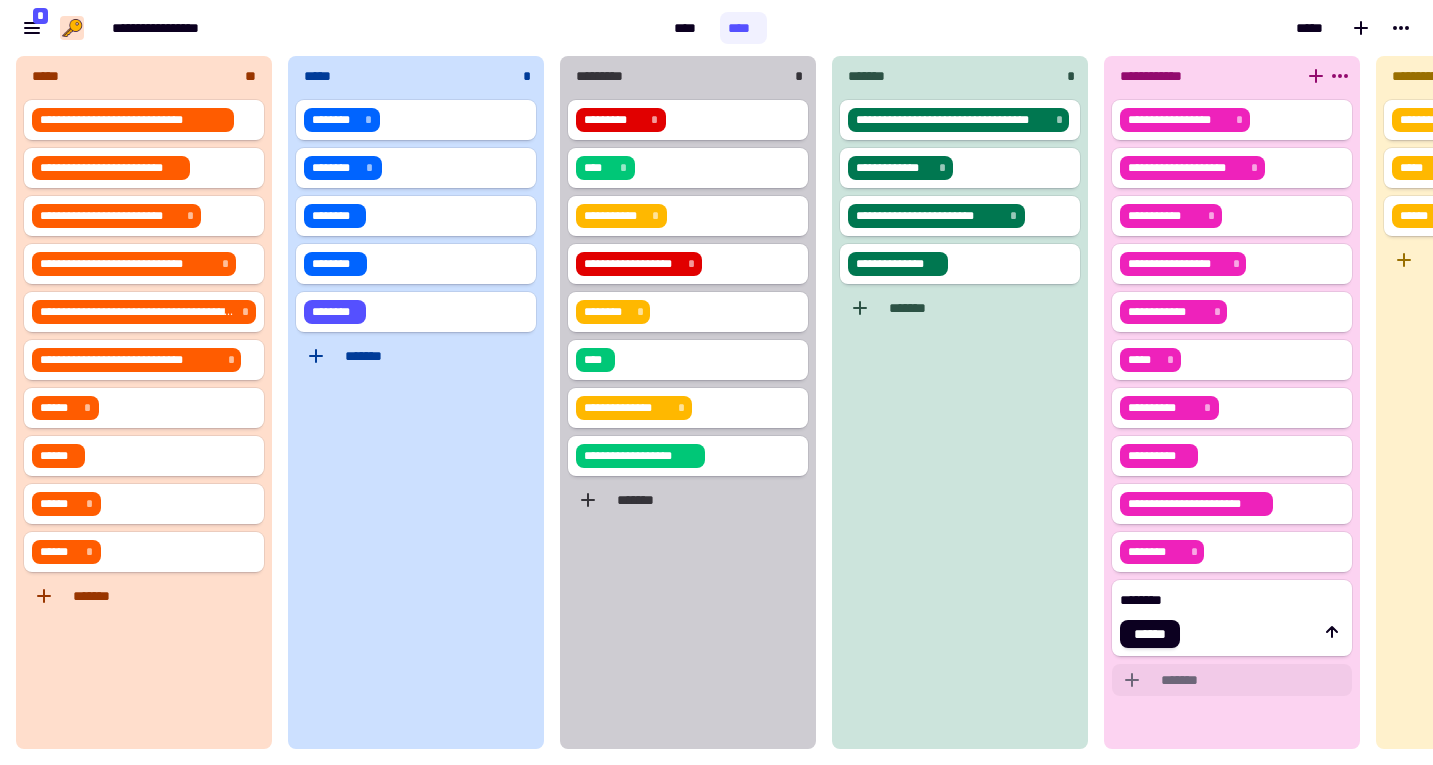 type 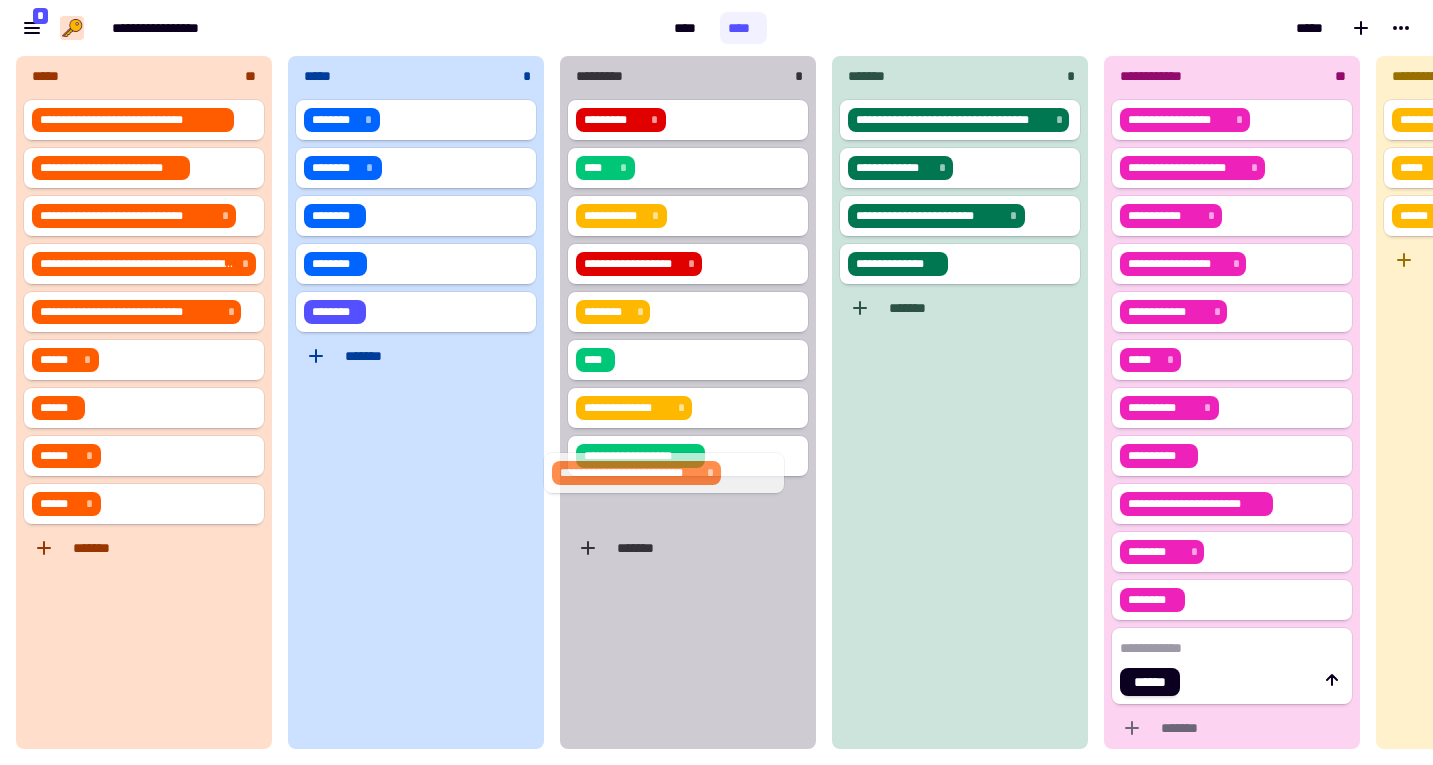 drag, startPoint x: 126, startPoint y: 221, endPoint x: 654, endPoint y: 478, distance: 587.22485 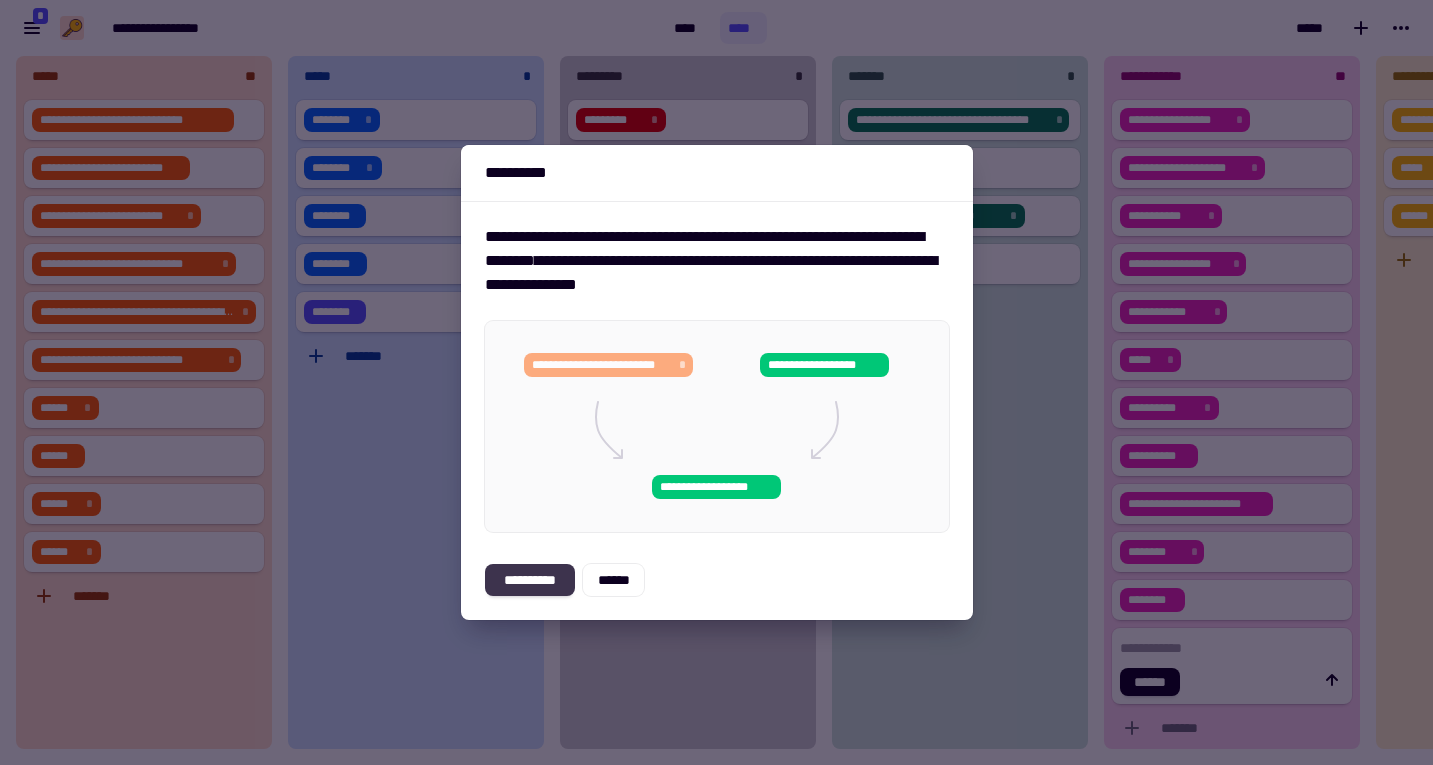 click on "**********" 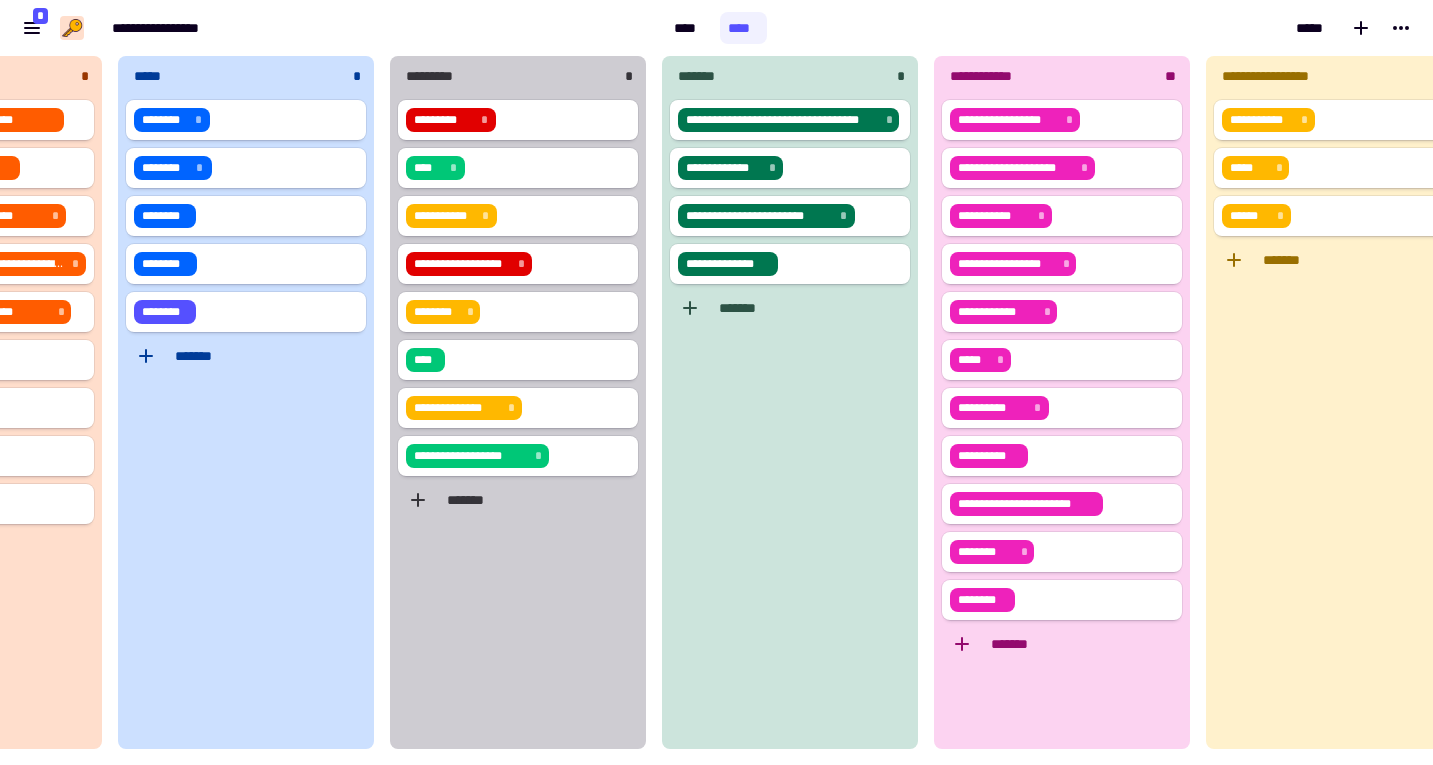 scroll, scrollTop: 0, scrollLeft: 0, axis: both 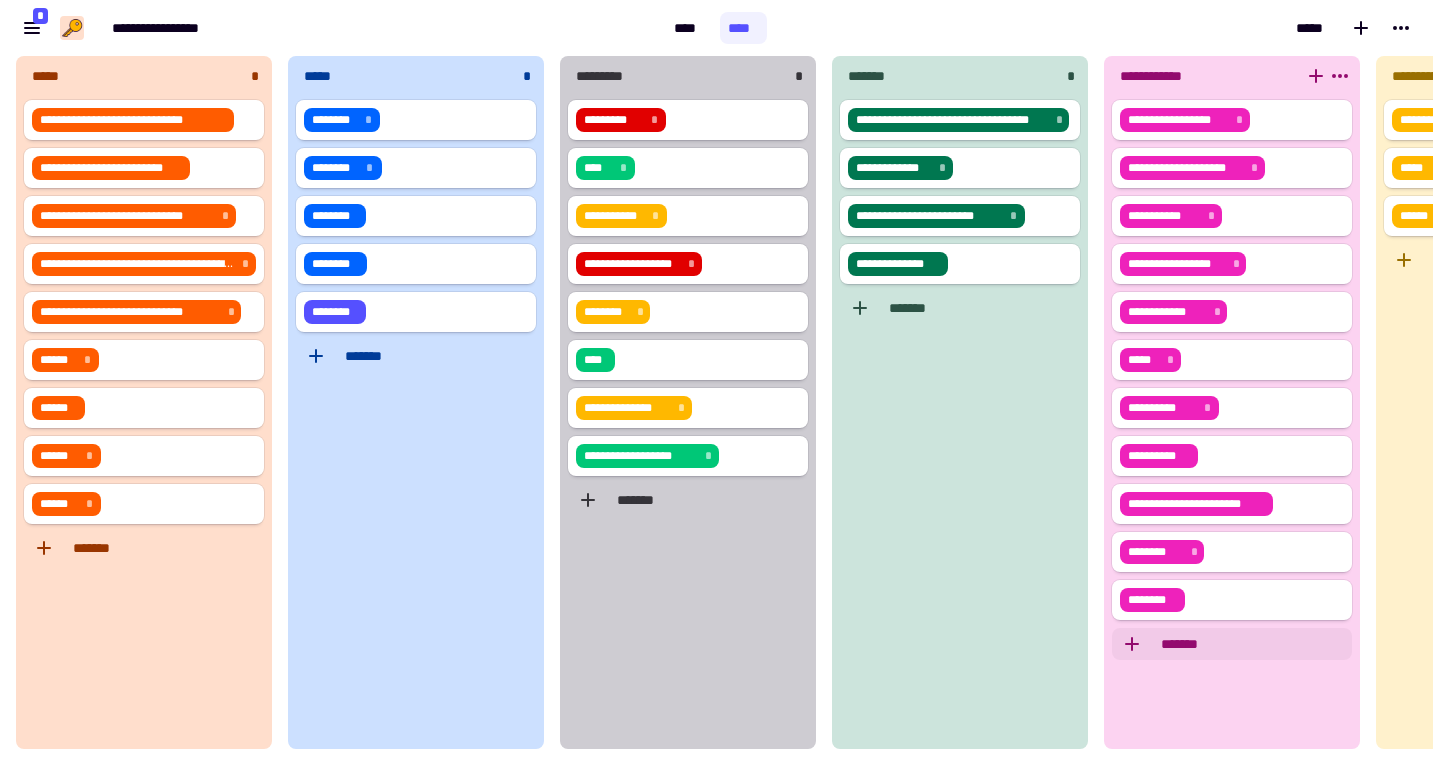 click on "*******" 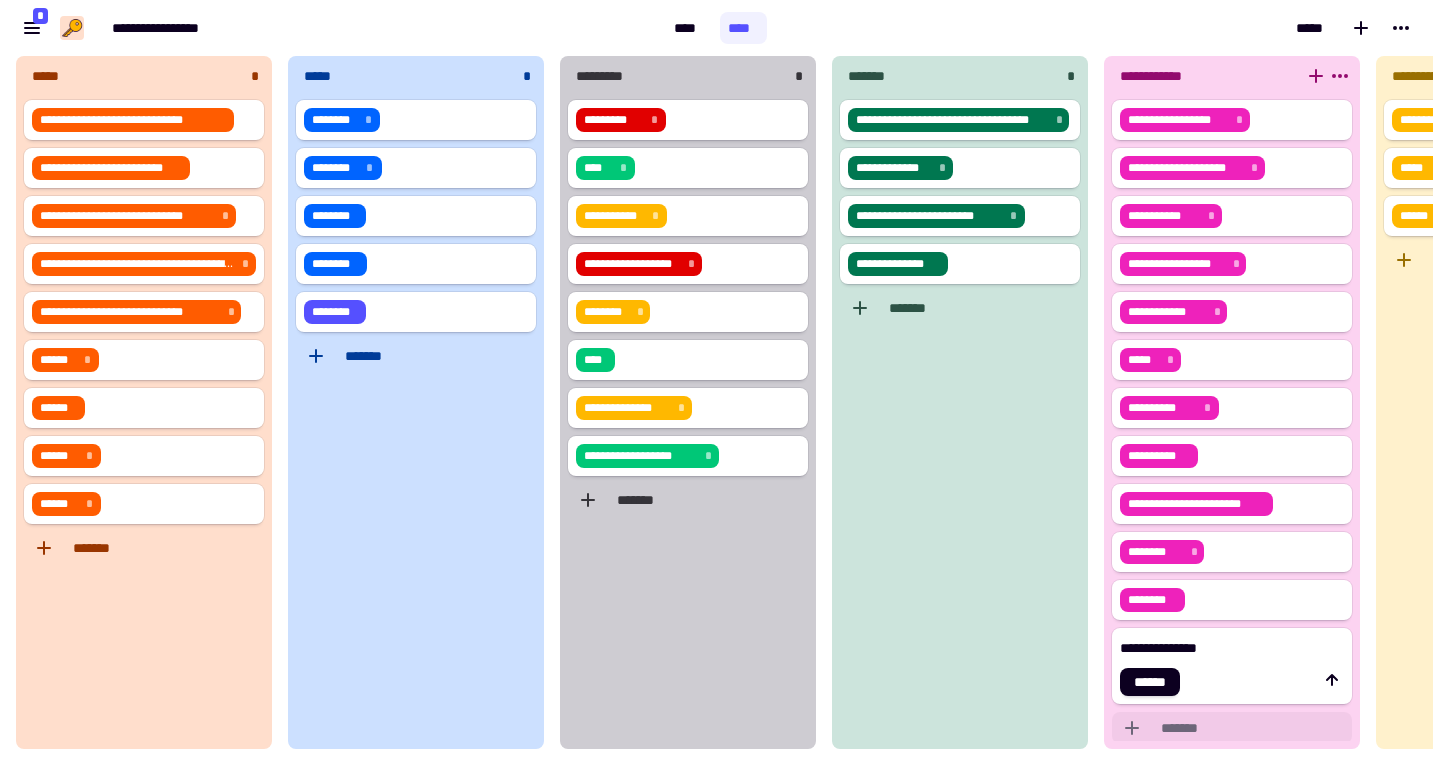 type on "**********" 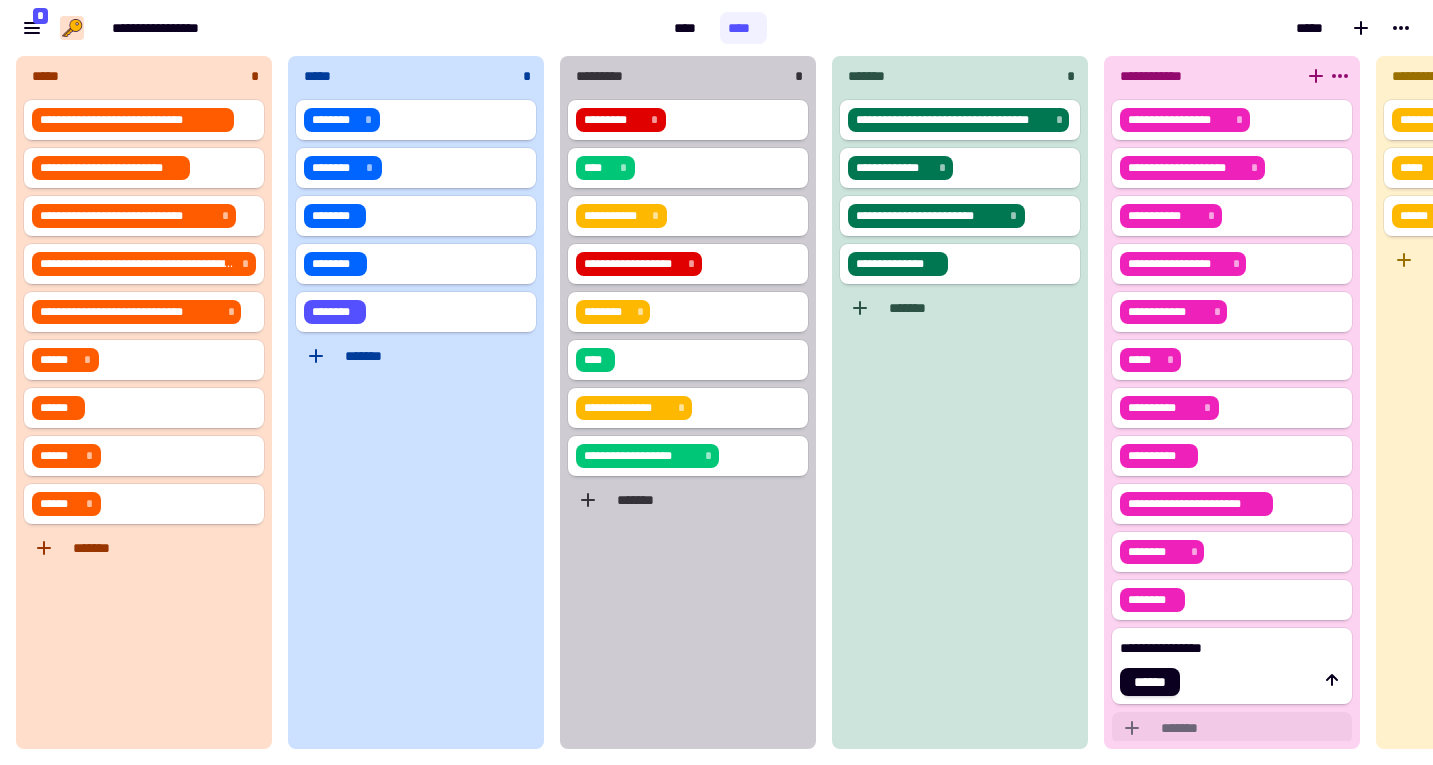 type 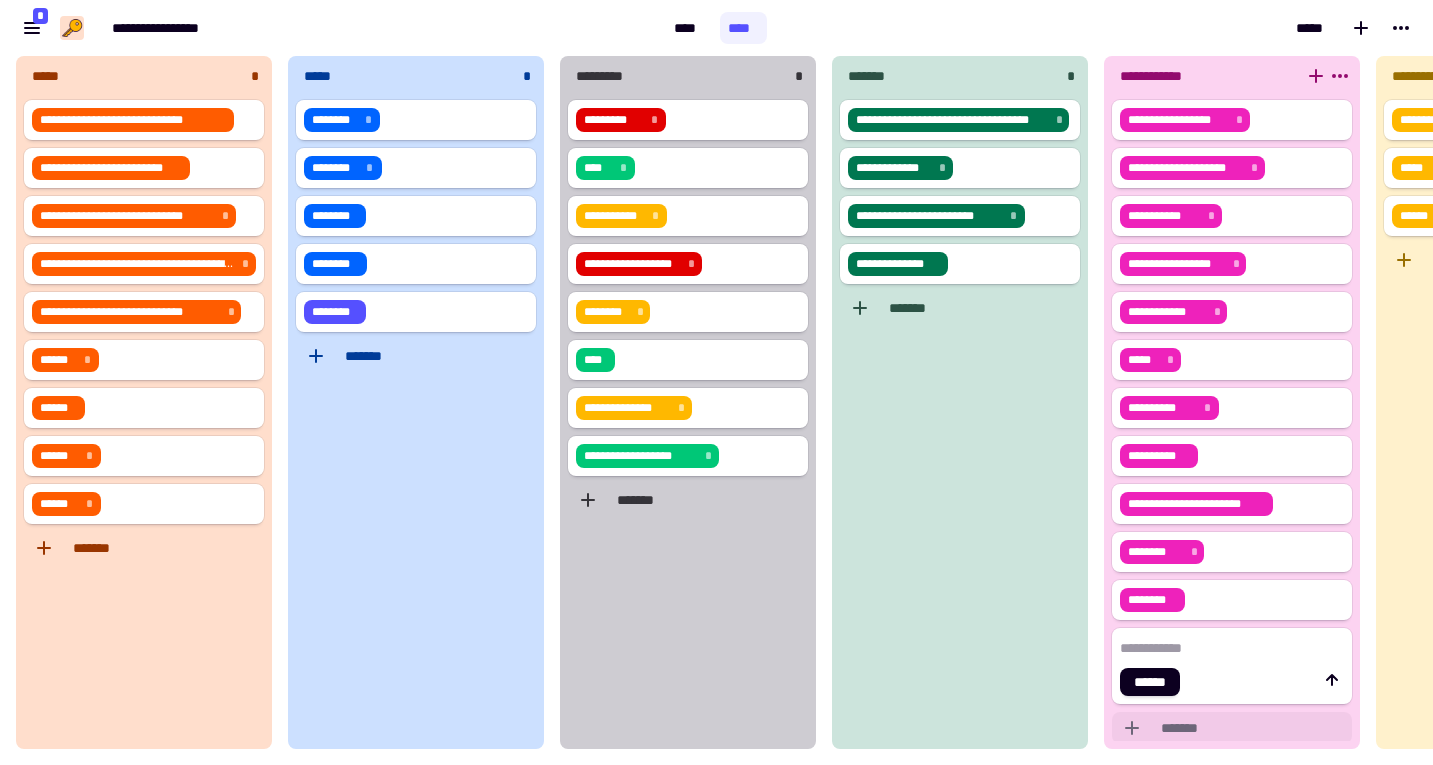 scroll, scrollTop: 15, scrollLeft: 0, axis: vertical 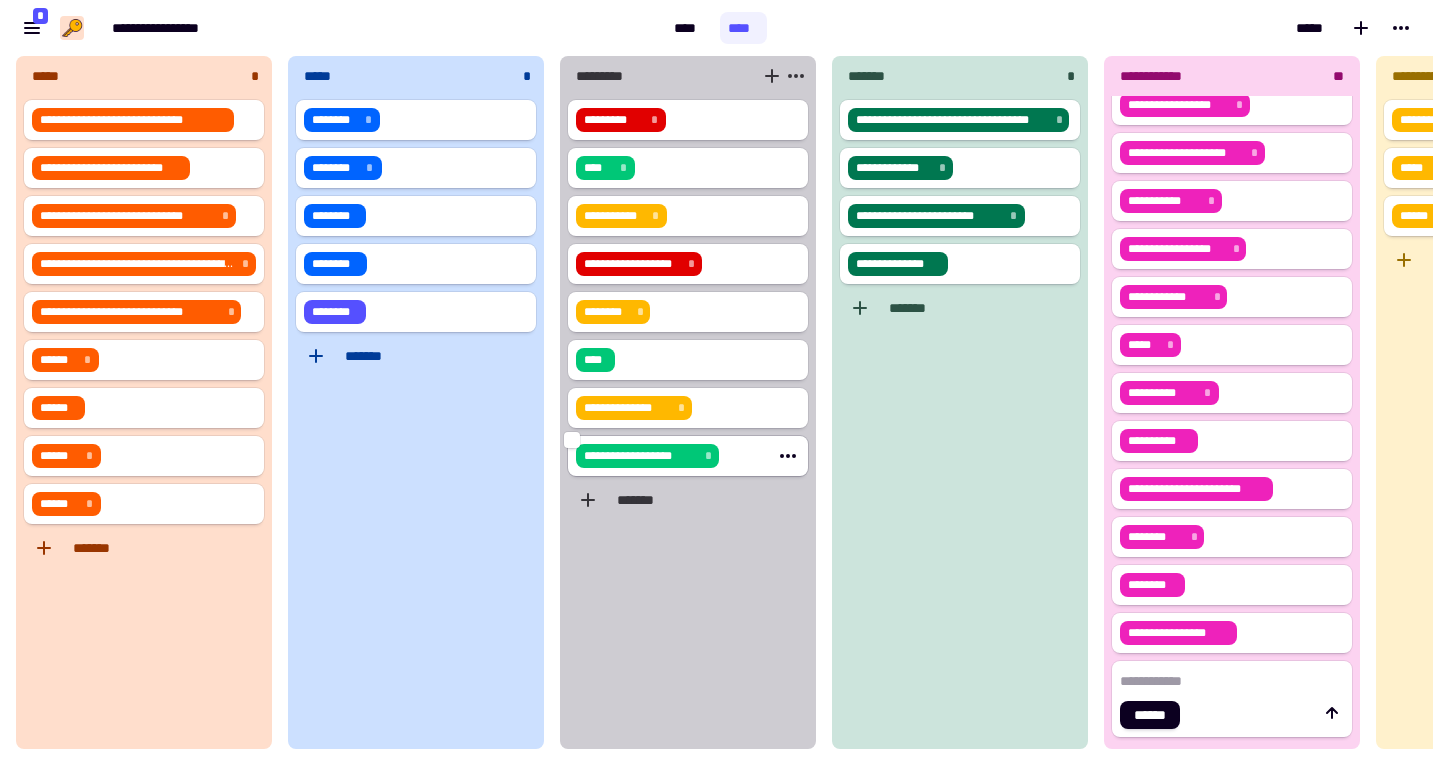 click on "**********" 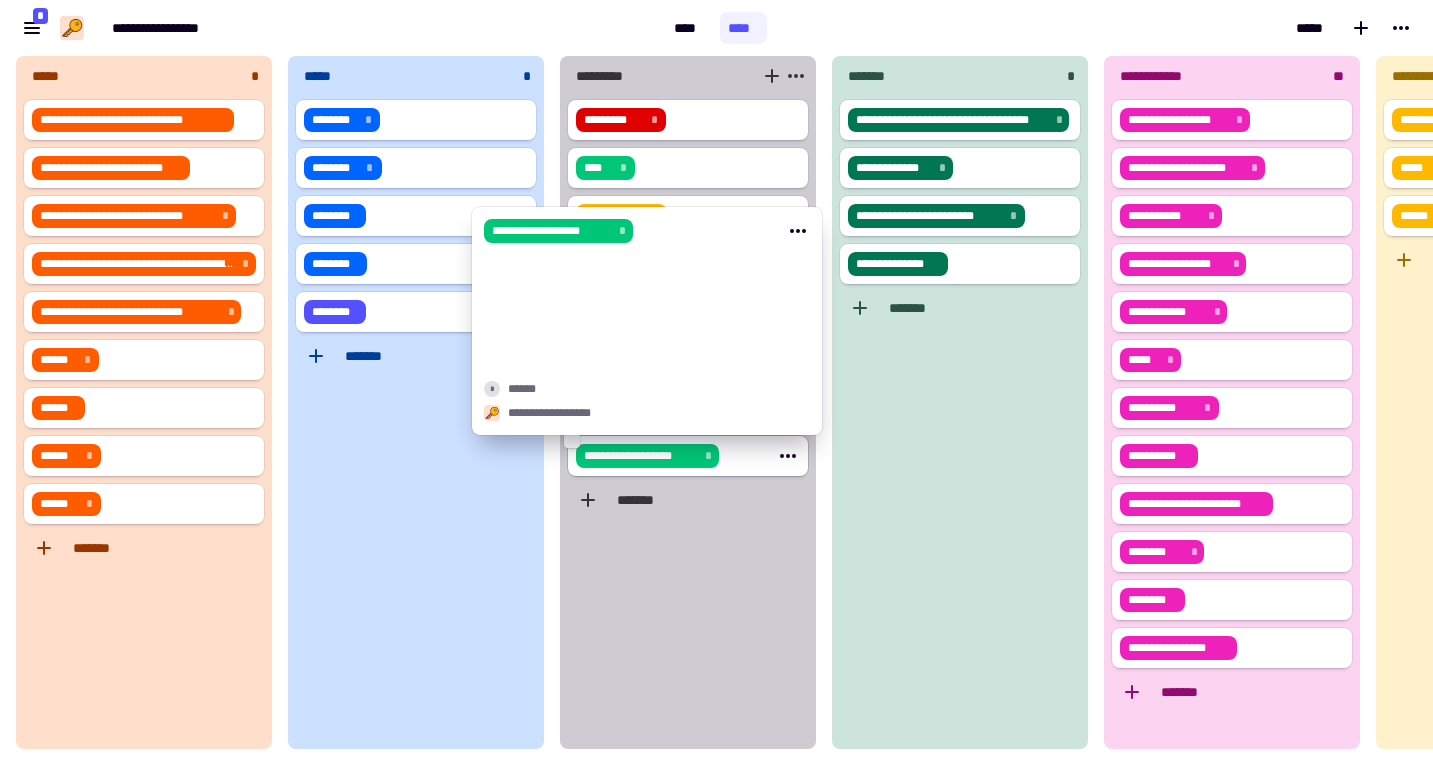 scroll, scrollTop: 0, scrollLeft: 0, axis: both 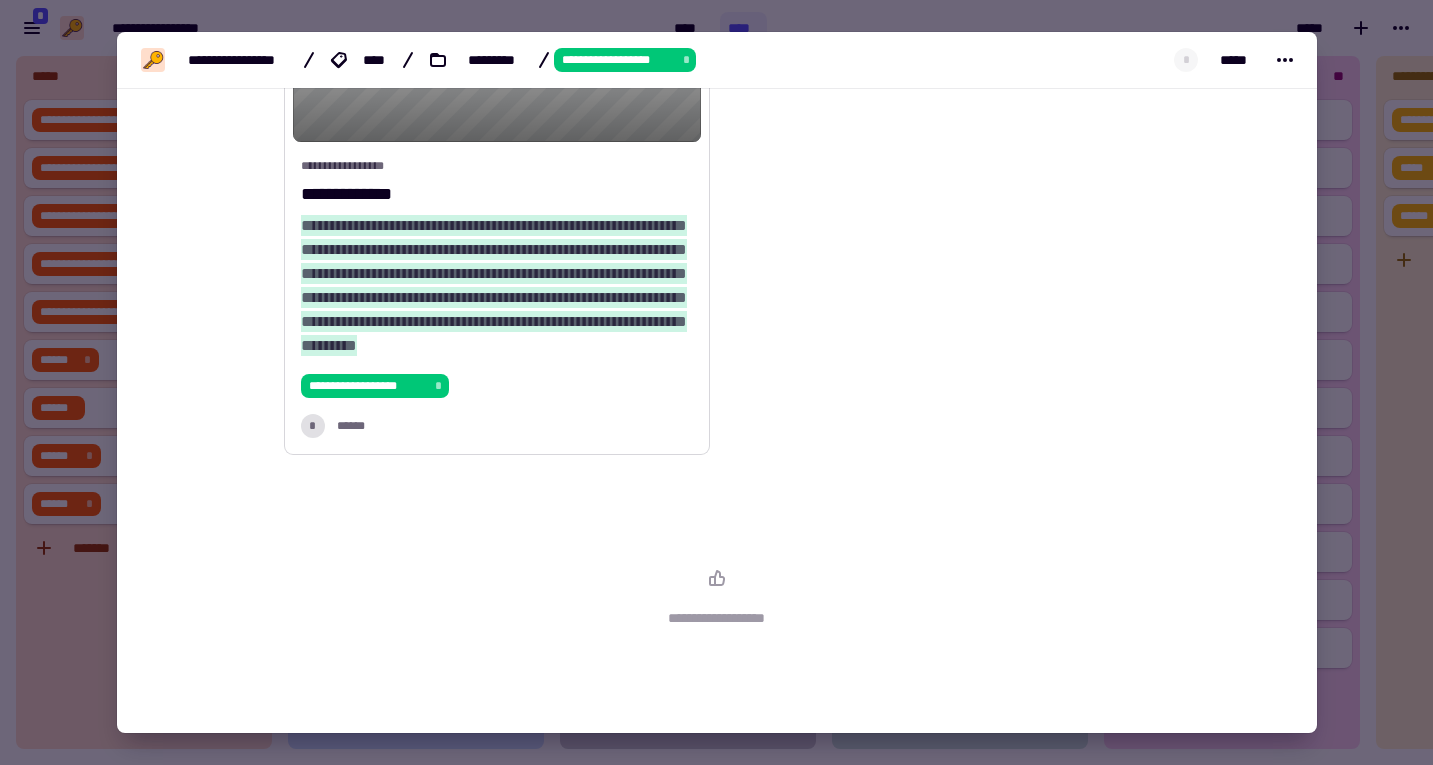 click on "**********" at bounding box center [494, 285] 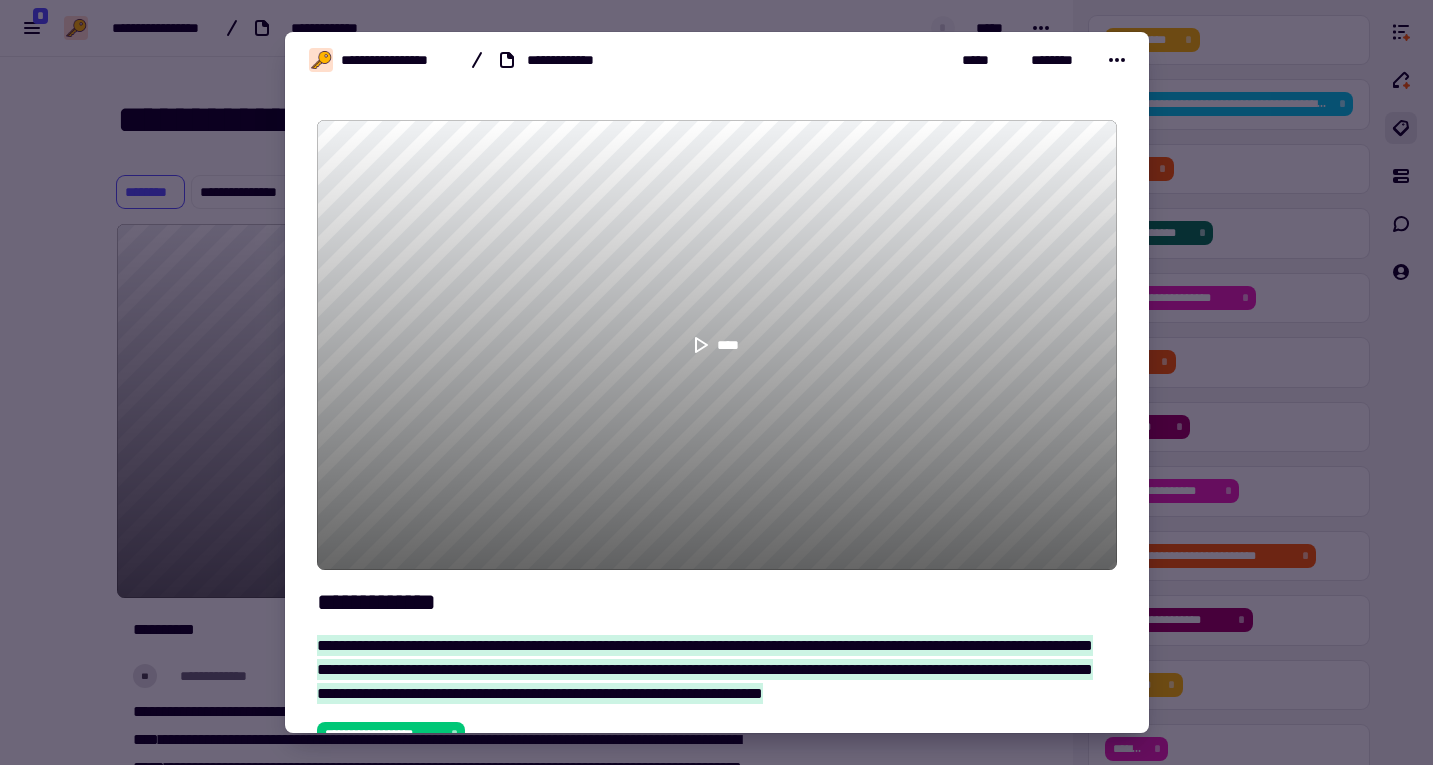 scroll, scrollTop: 0, scrollLeft: 0, axis: both 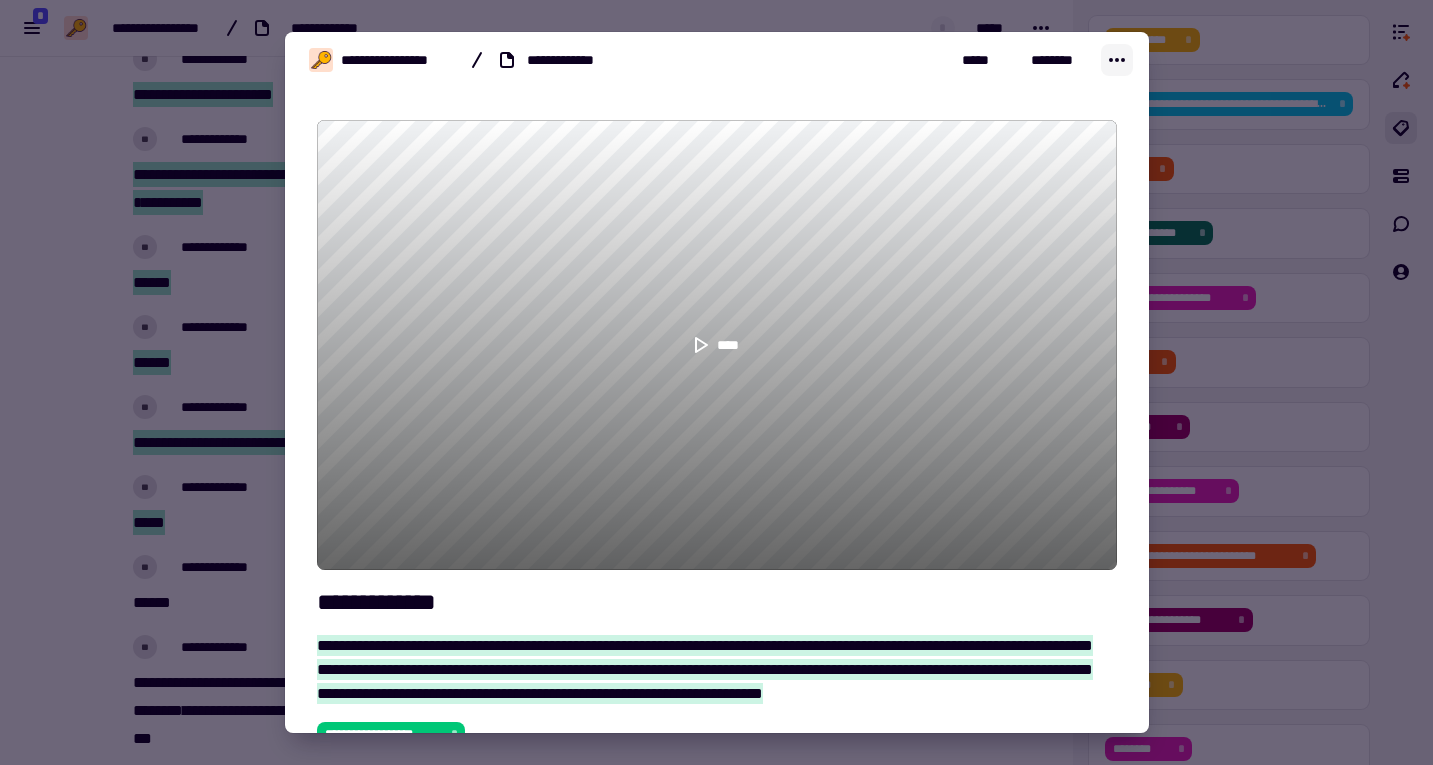 click 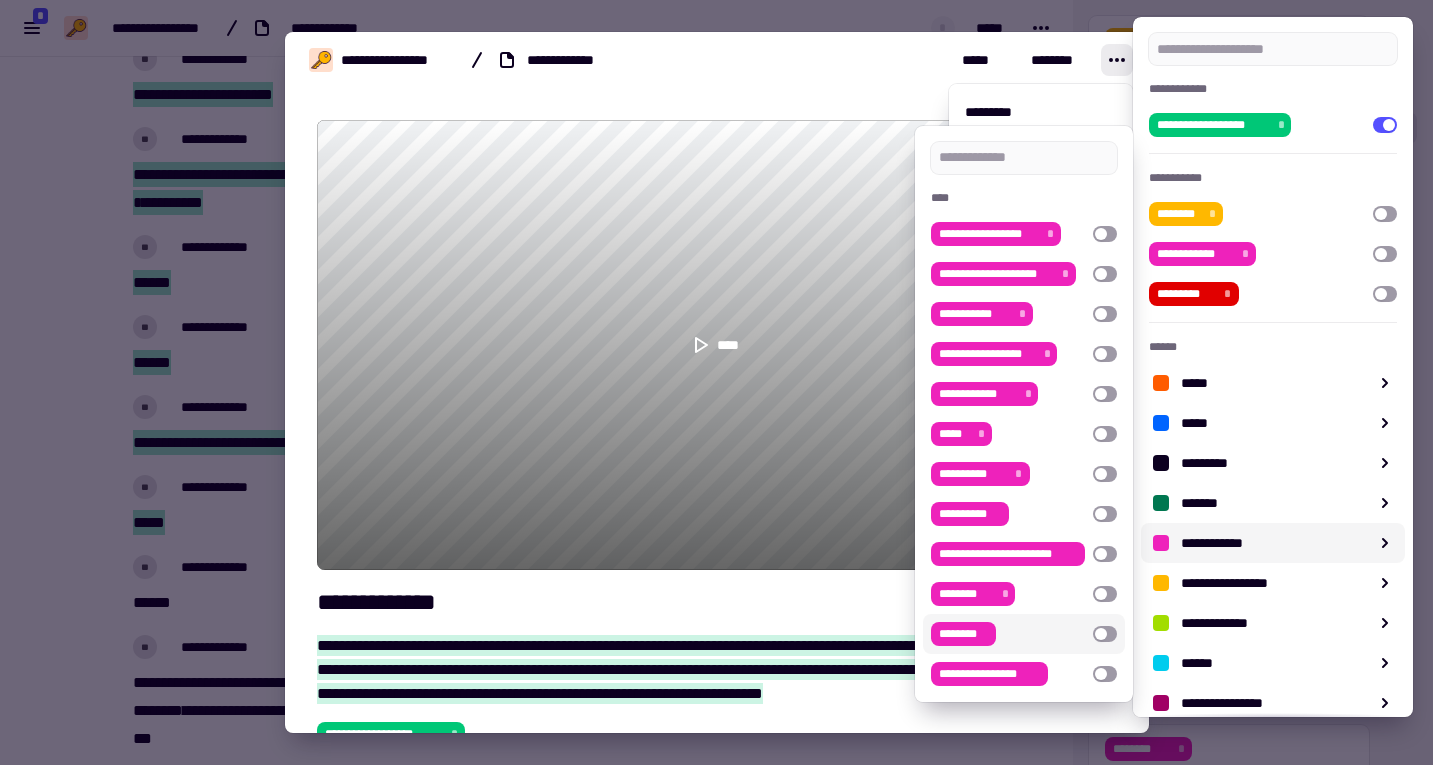 click at bounding box center (1105, 634) 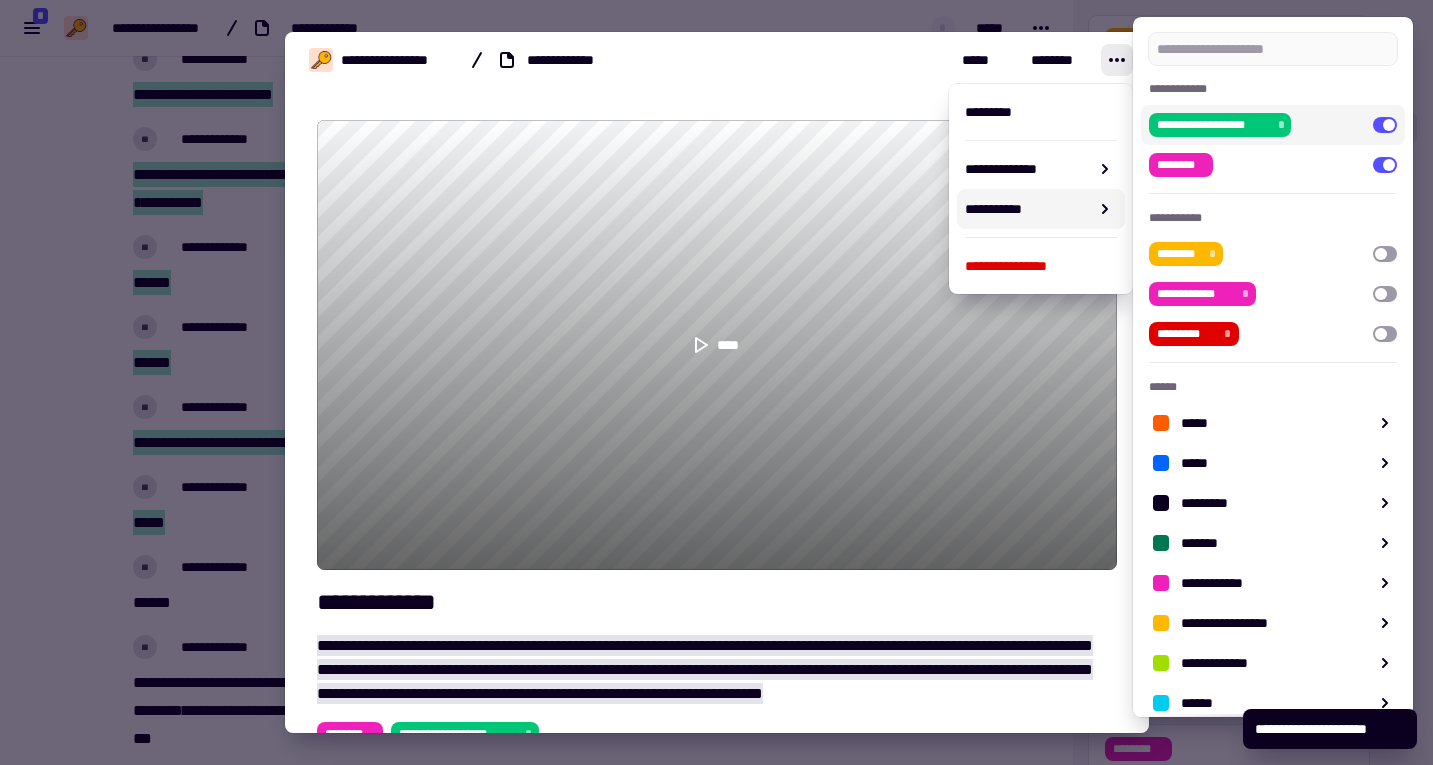 click on "***** ********" at bounding box center (962, 60) 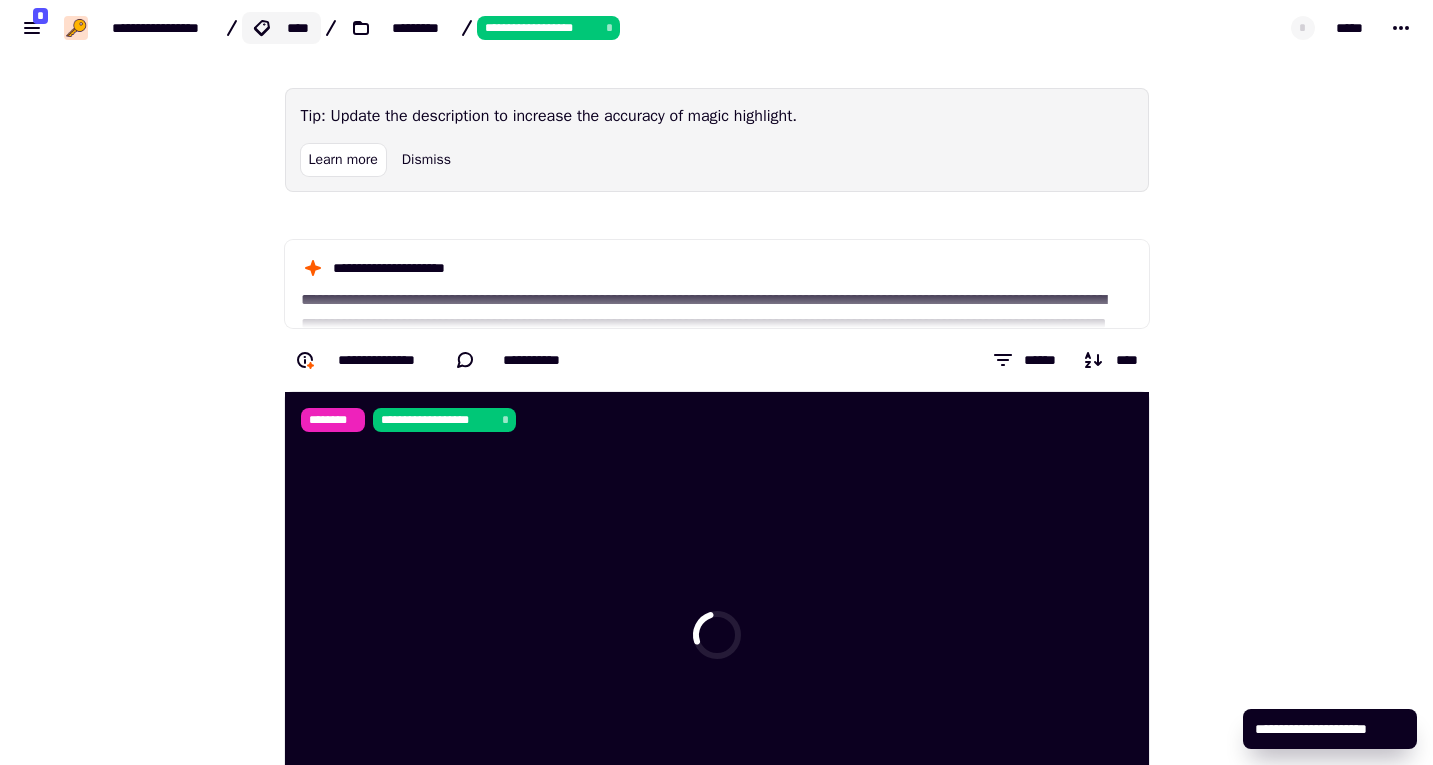 click on "****" 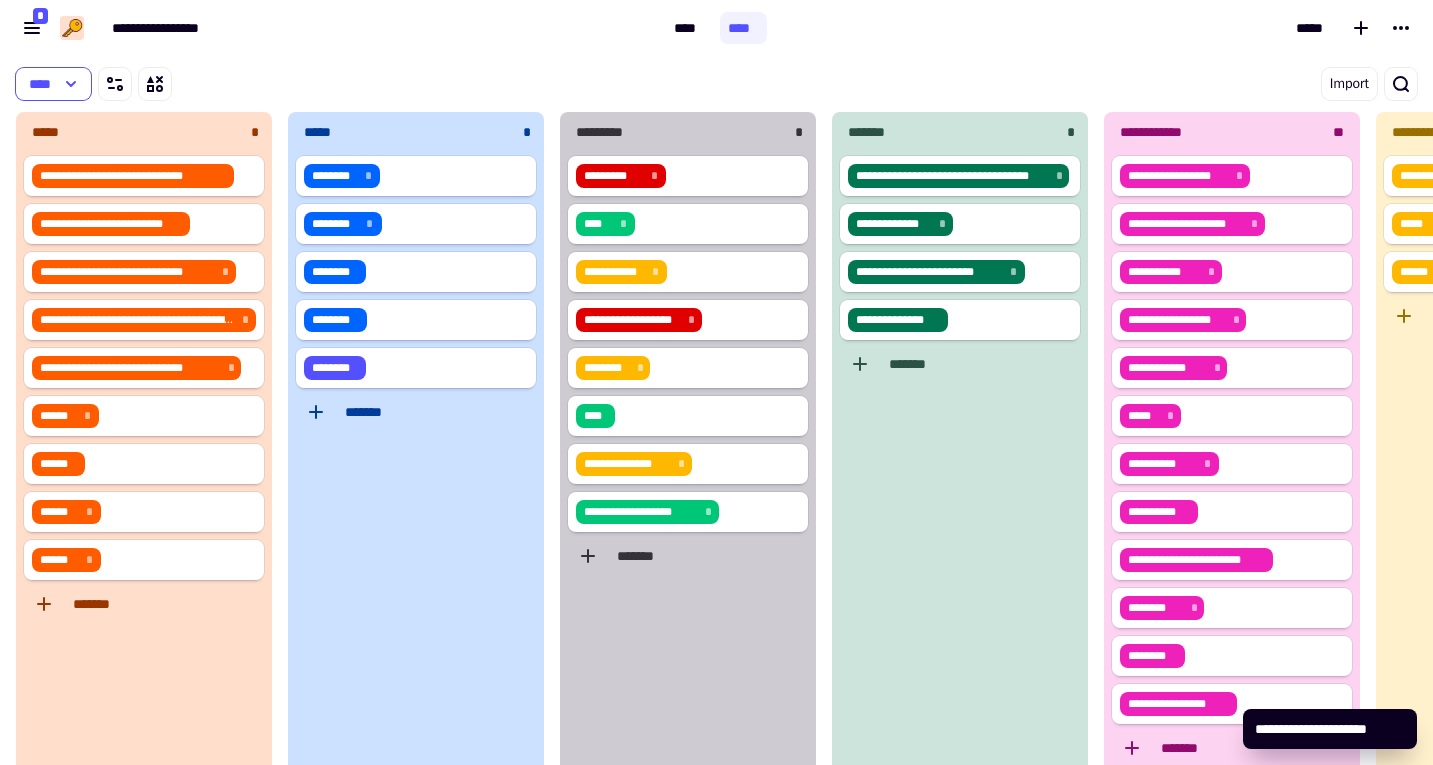 scroll, scrollTop: 1, scrollLeft: 1, axis: both 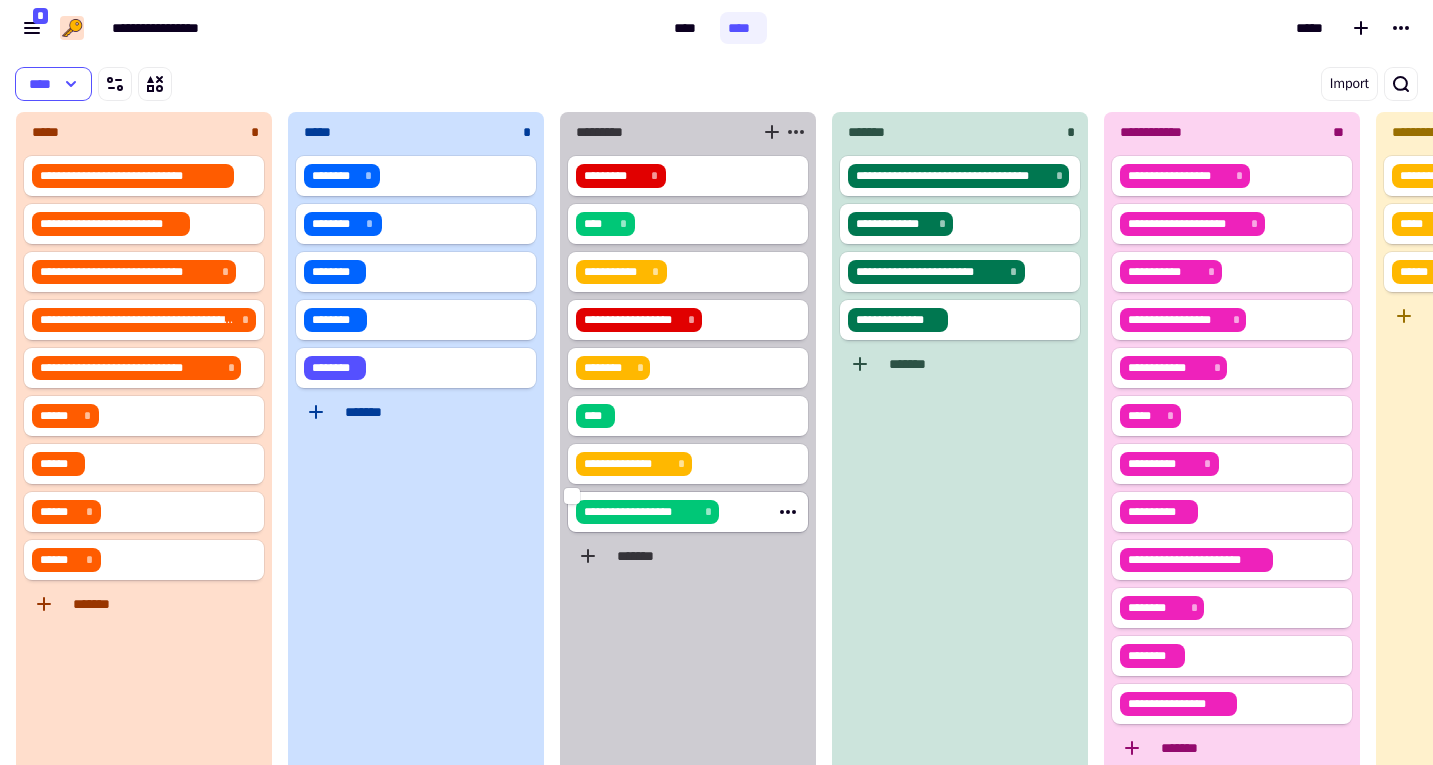 click on "**********" 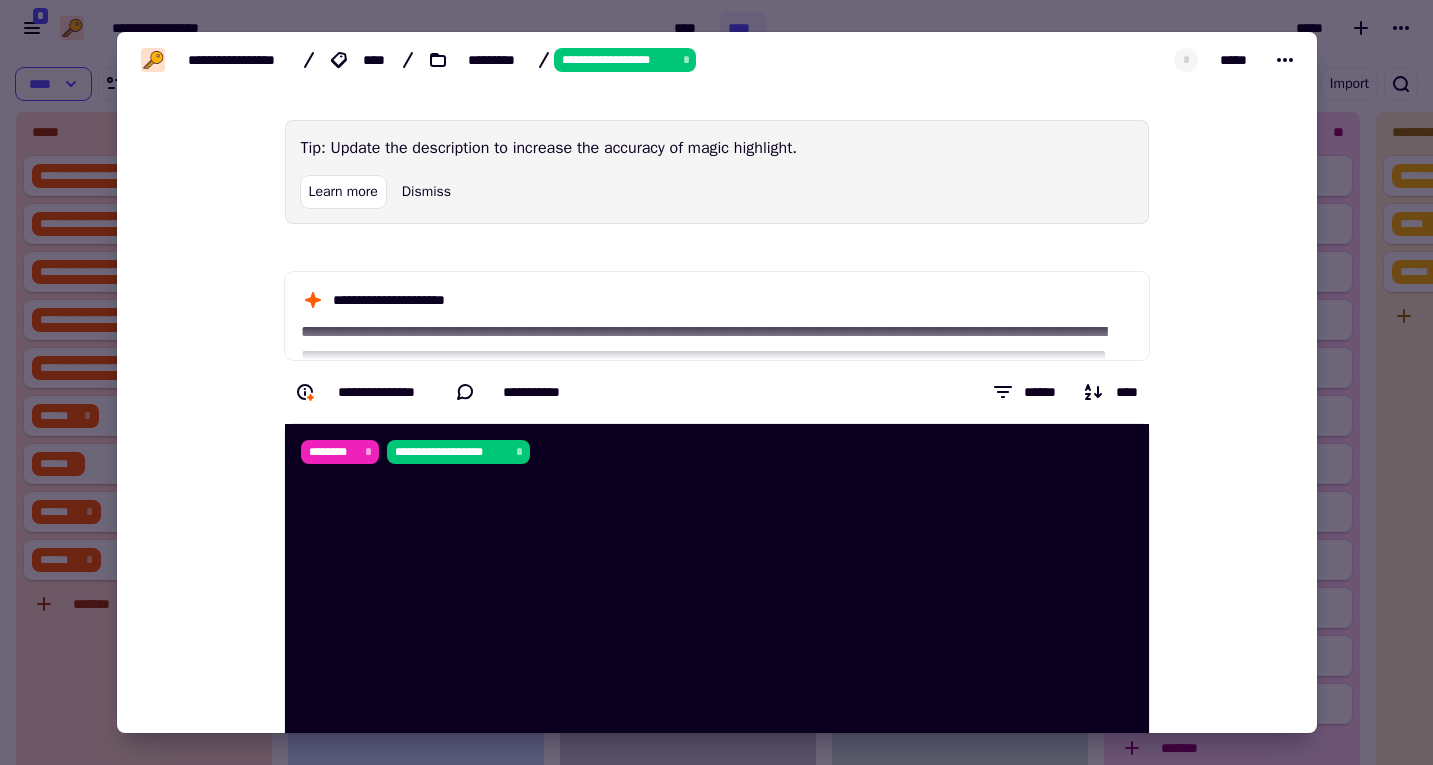 click at bounding box center (716, 382) 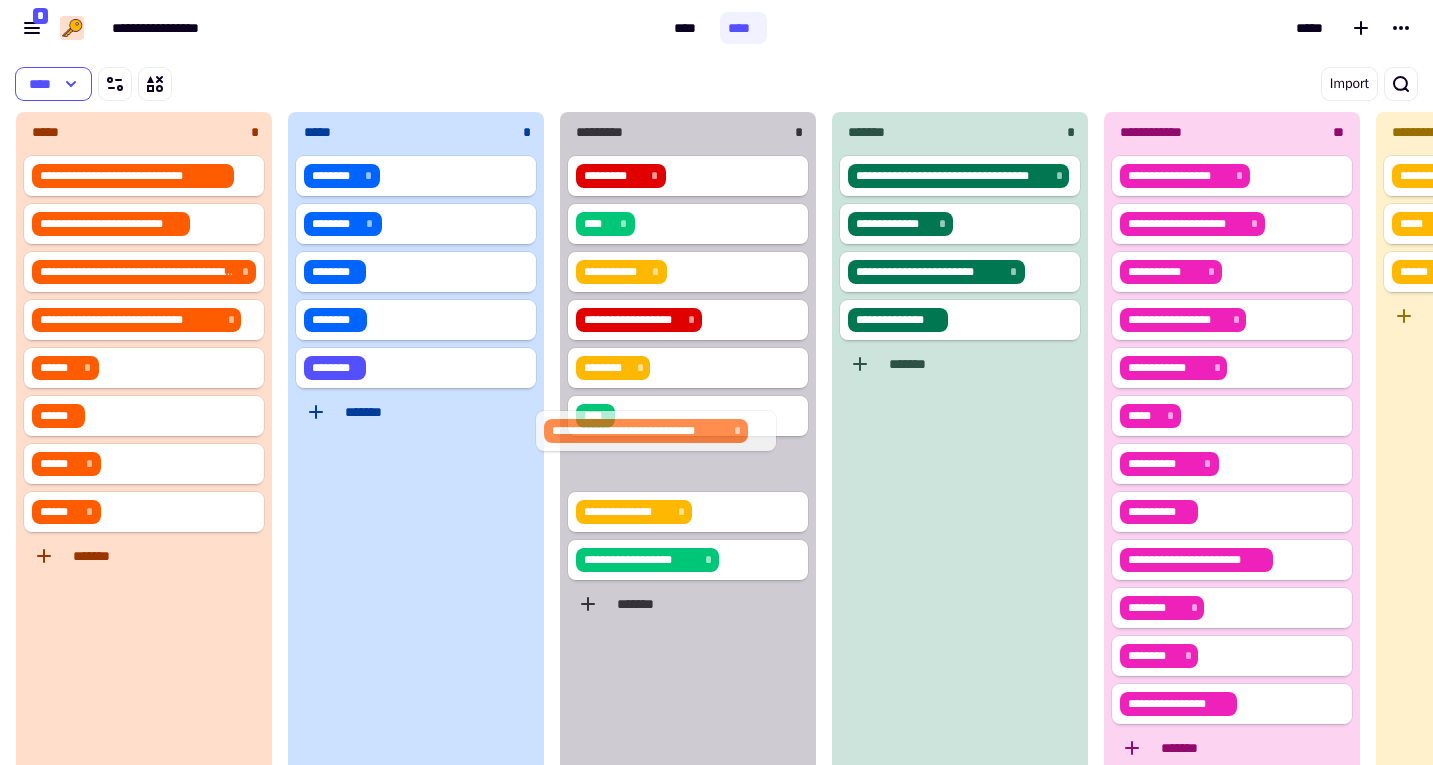 drag, startPoint x: 125, startPoint y: 276, endPoint x: 643, endPoint y: 435, distance: 541.8533 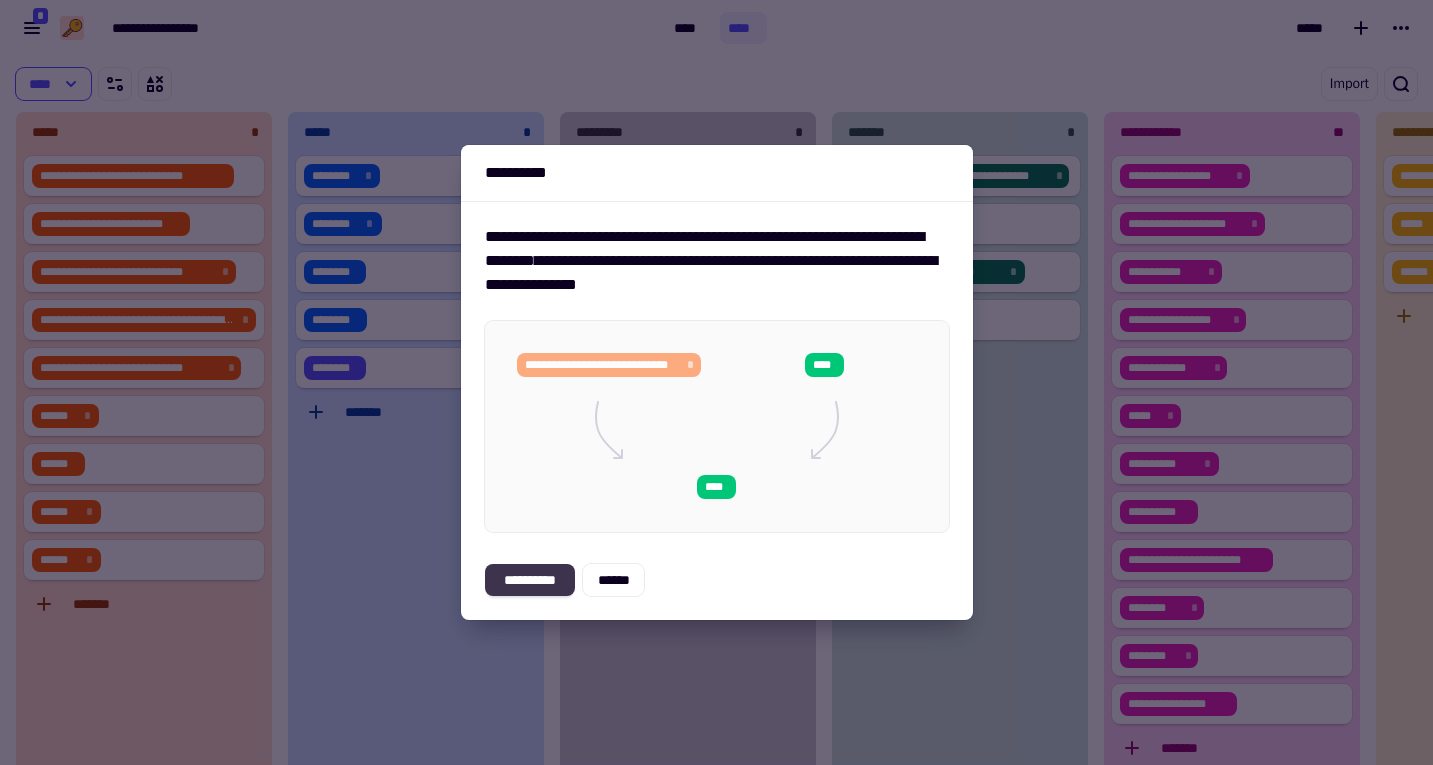 click on "**********" 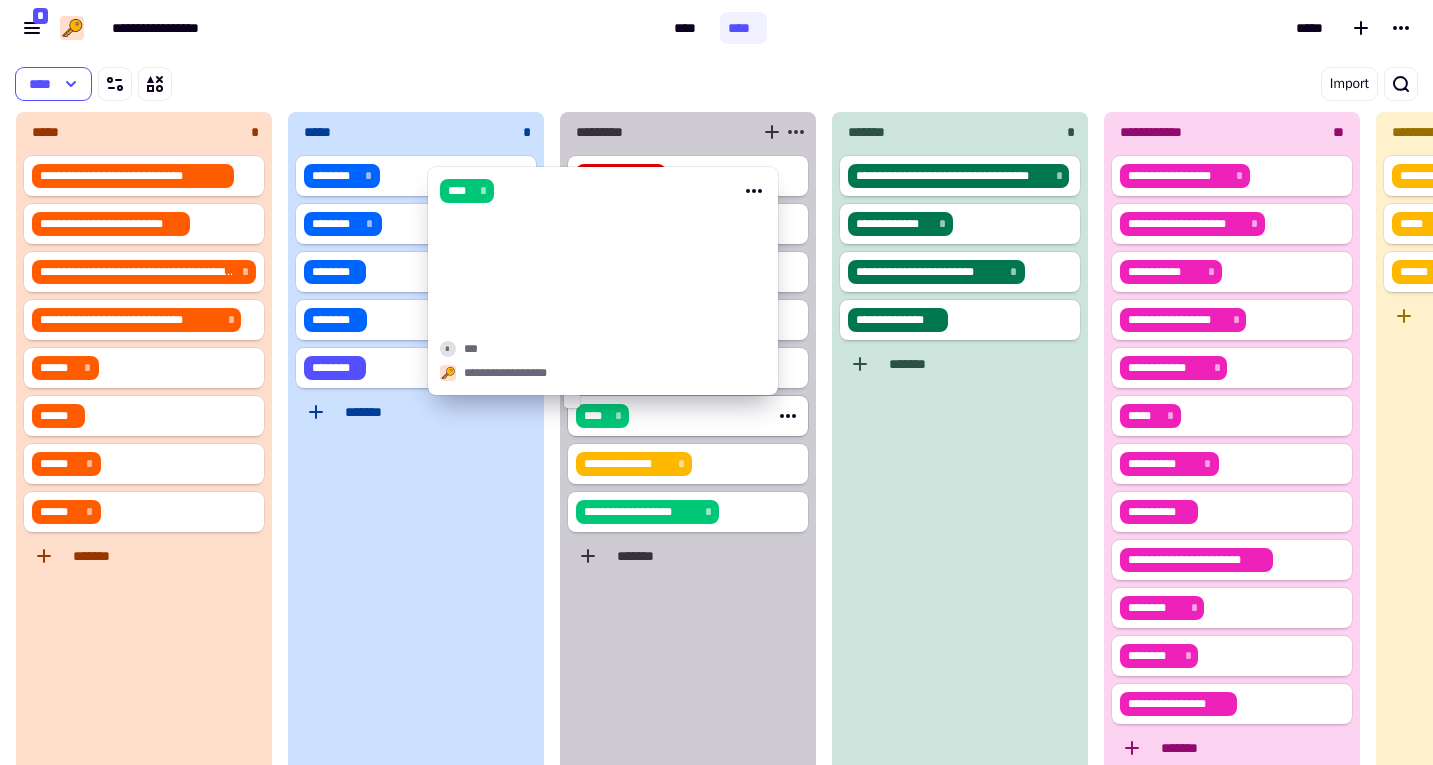 click on "****" 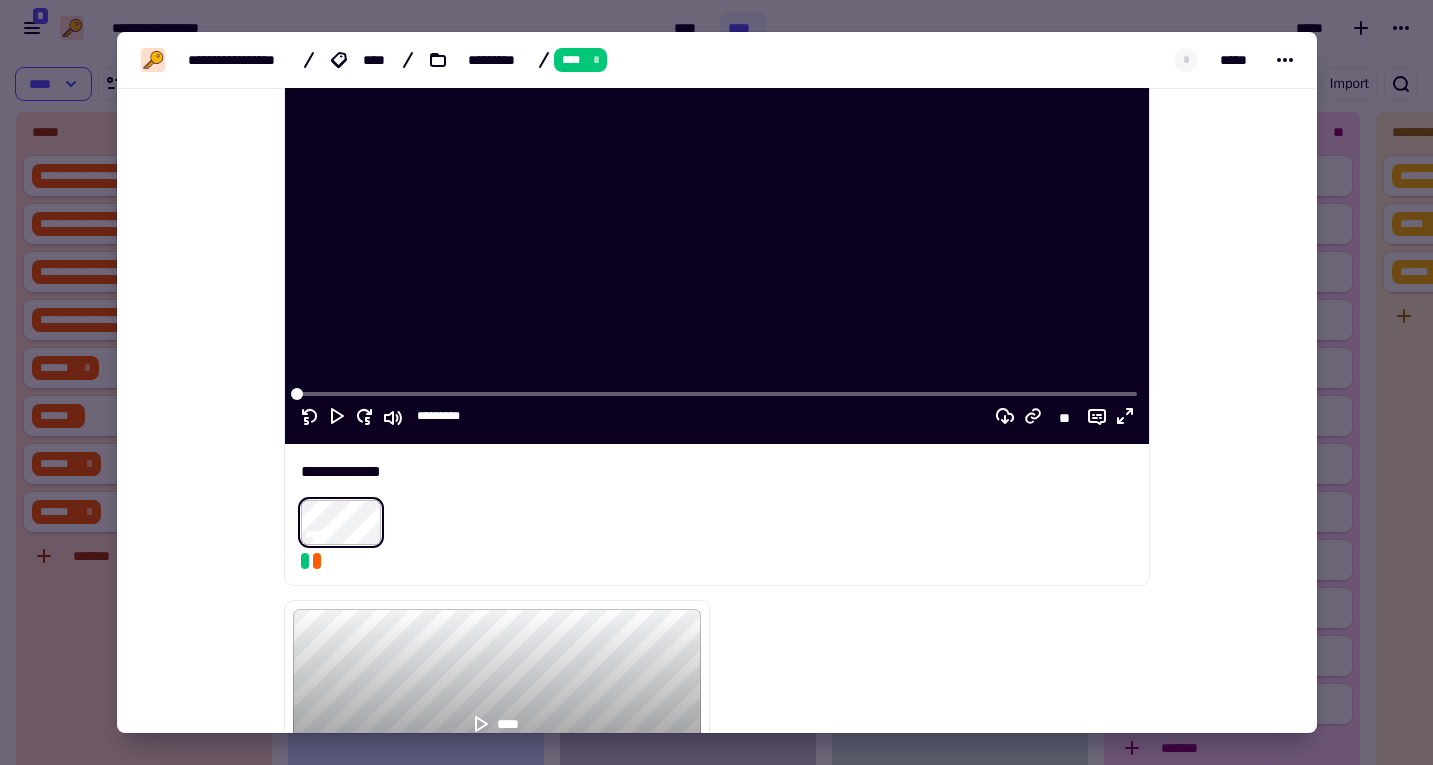 scroll, scrollTop: 0, scrollLeft: 0, axis: both 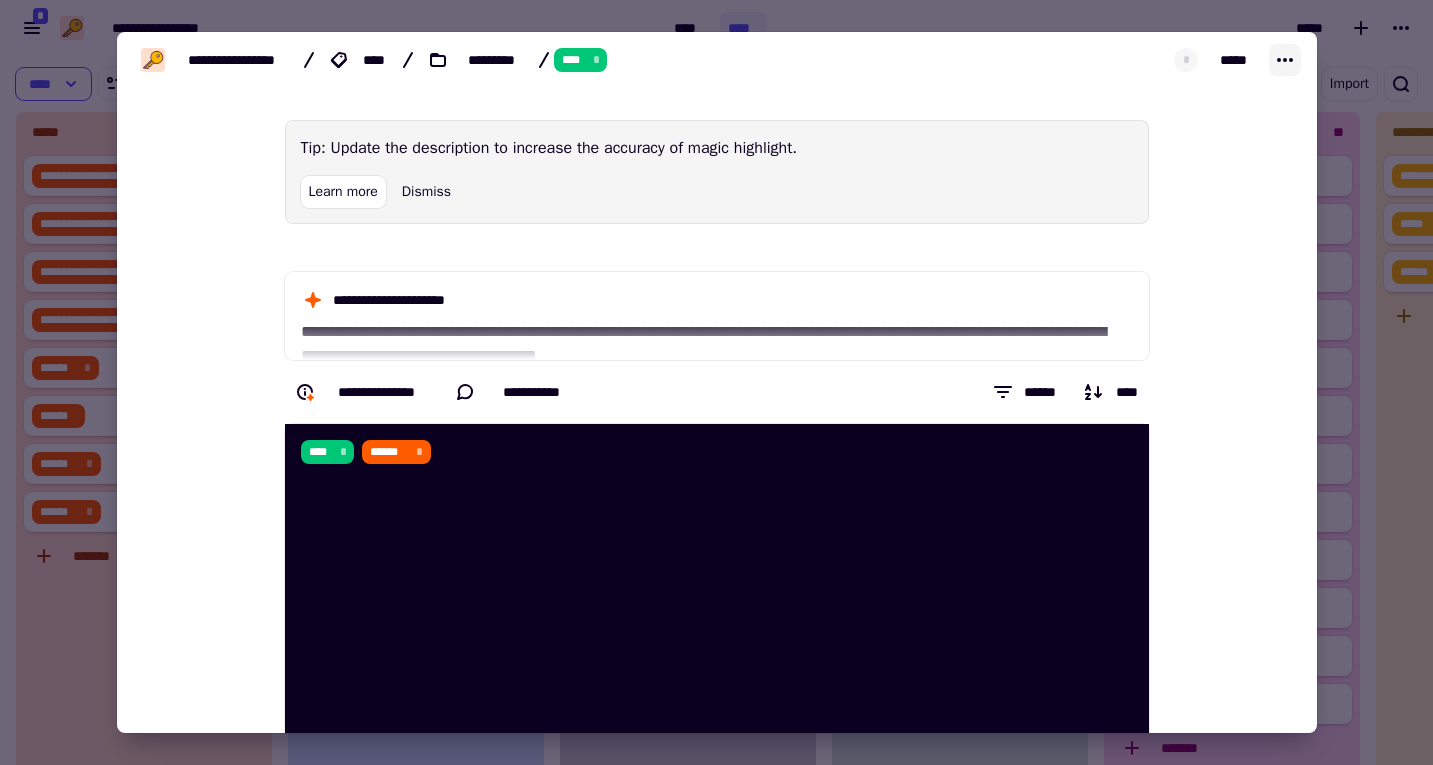 click 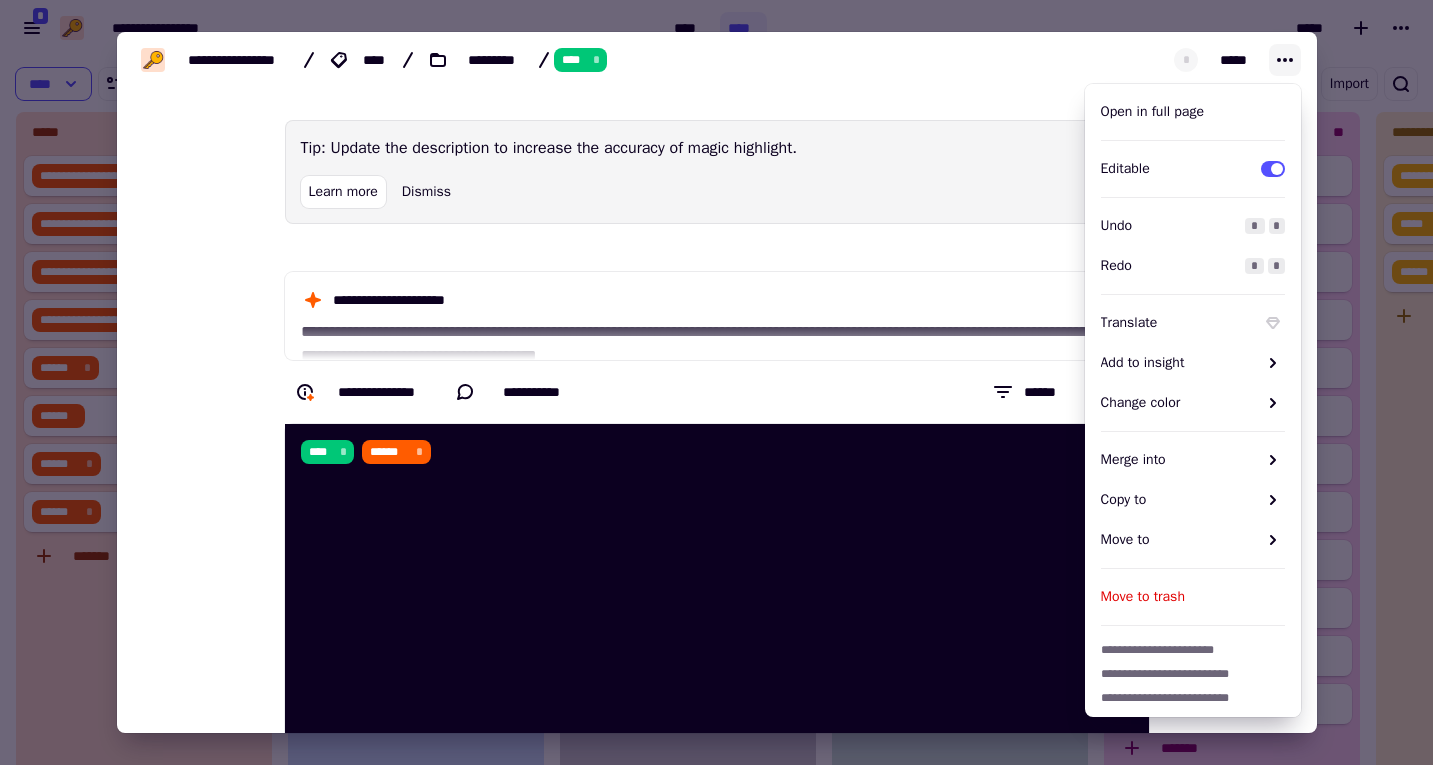 click 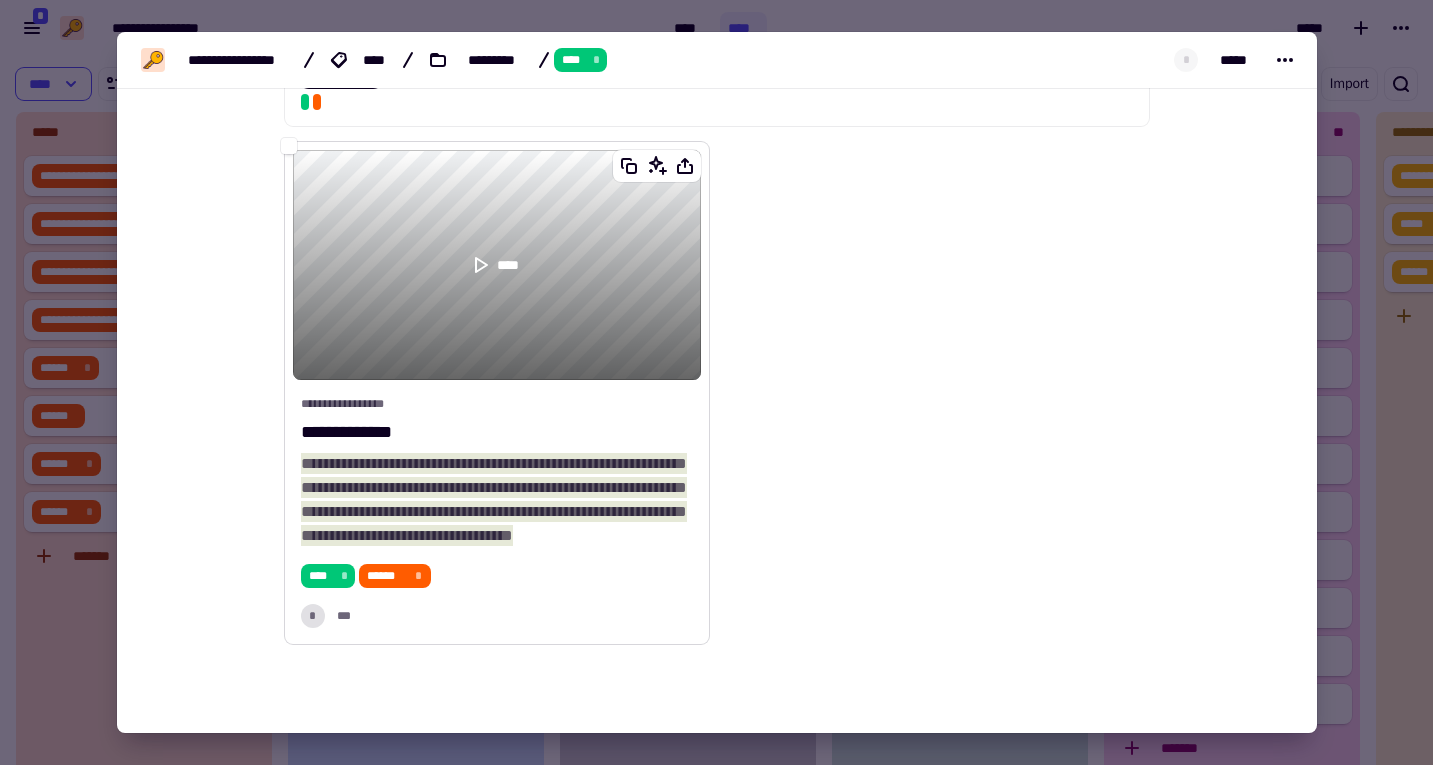 scroll, scrollTop: 932, scrollLeft: 0, axis: vertical 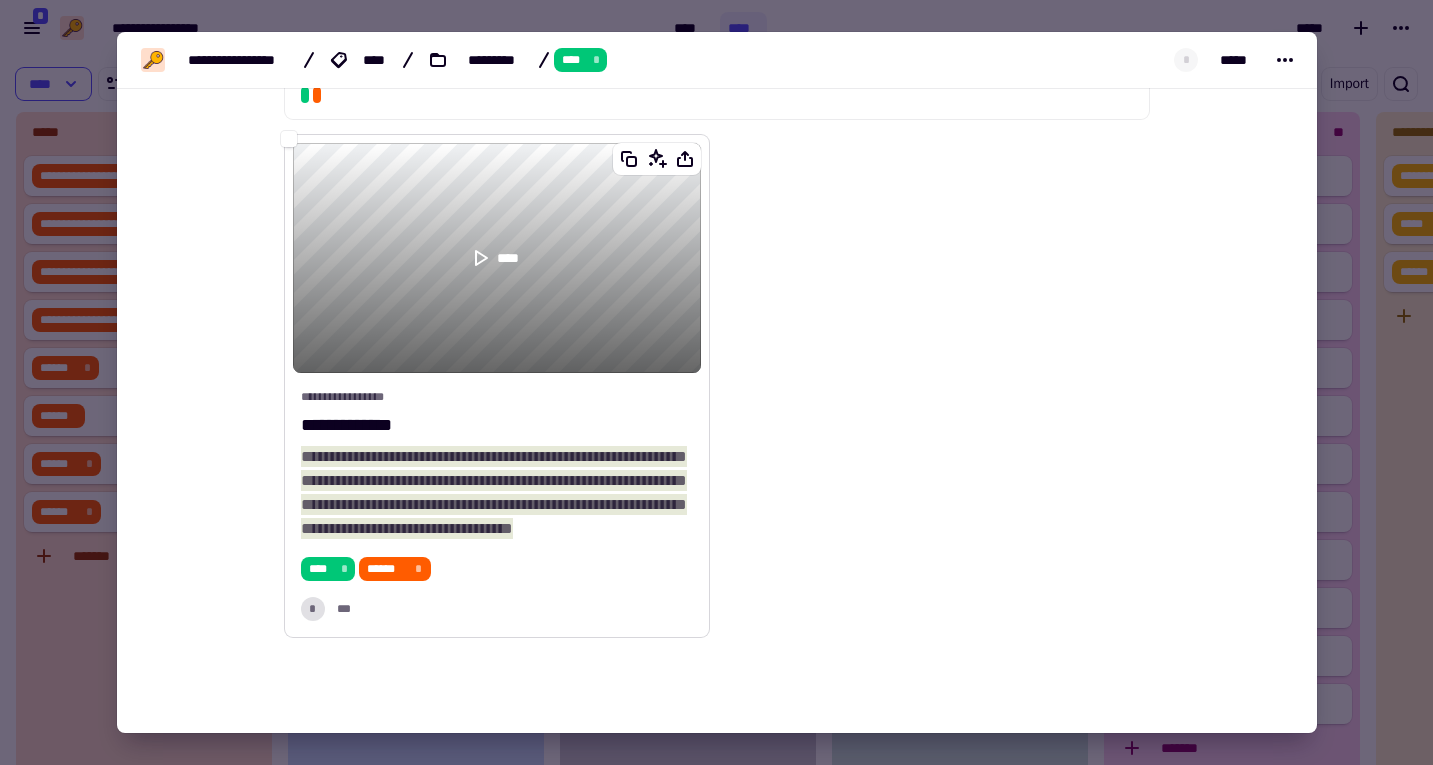 click on "**********" at bounding box center [494, 492] 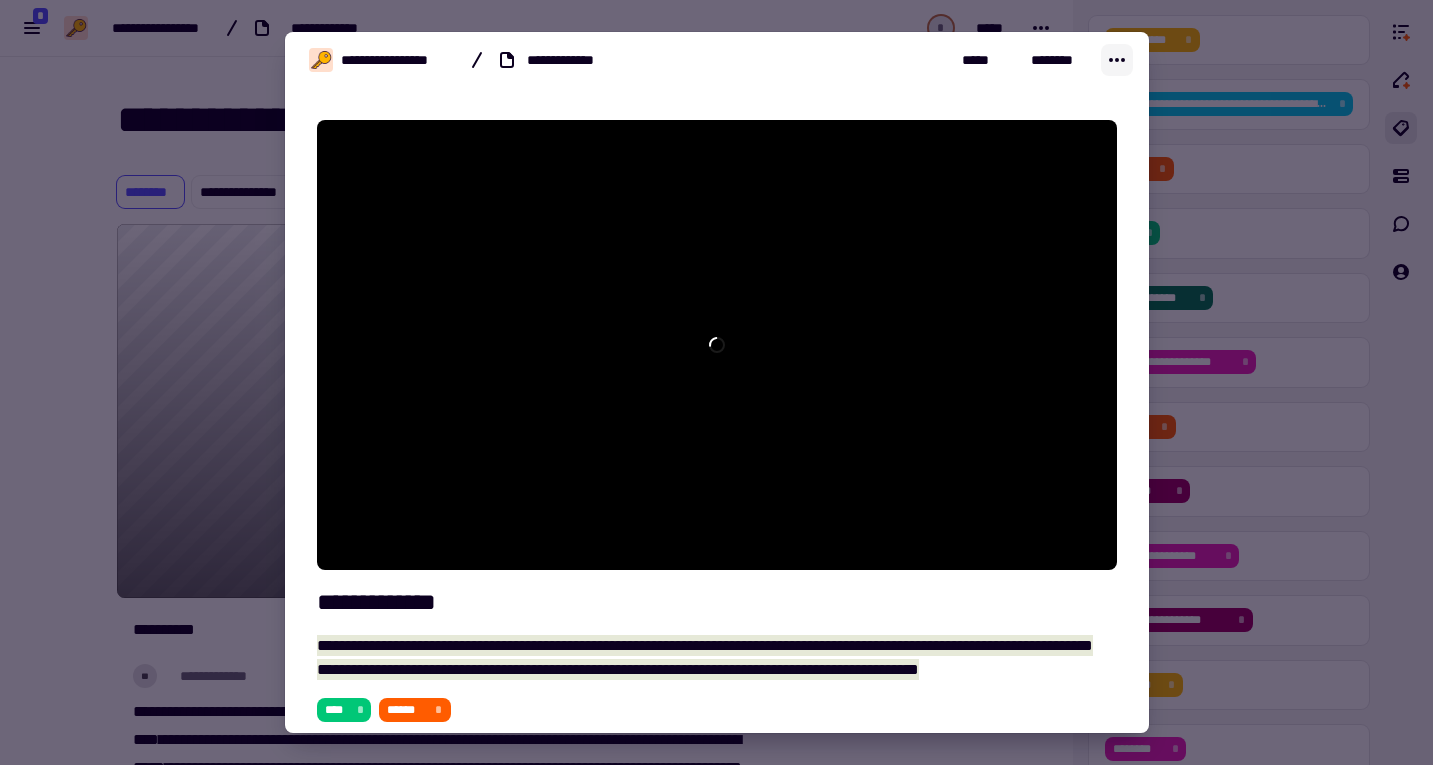 click 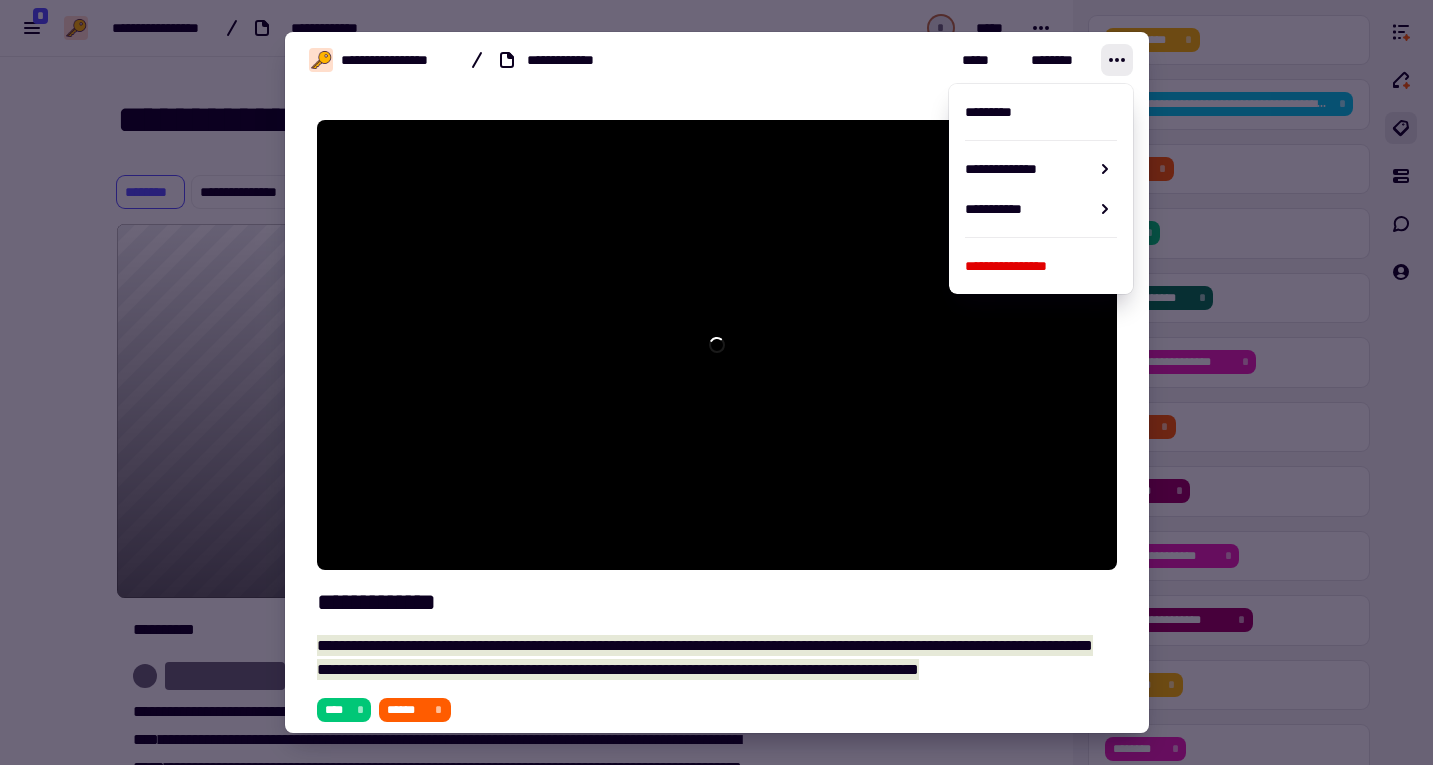 scroll, scrollTop: 22809, scrollLeft: 0, axis: vertical 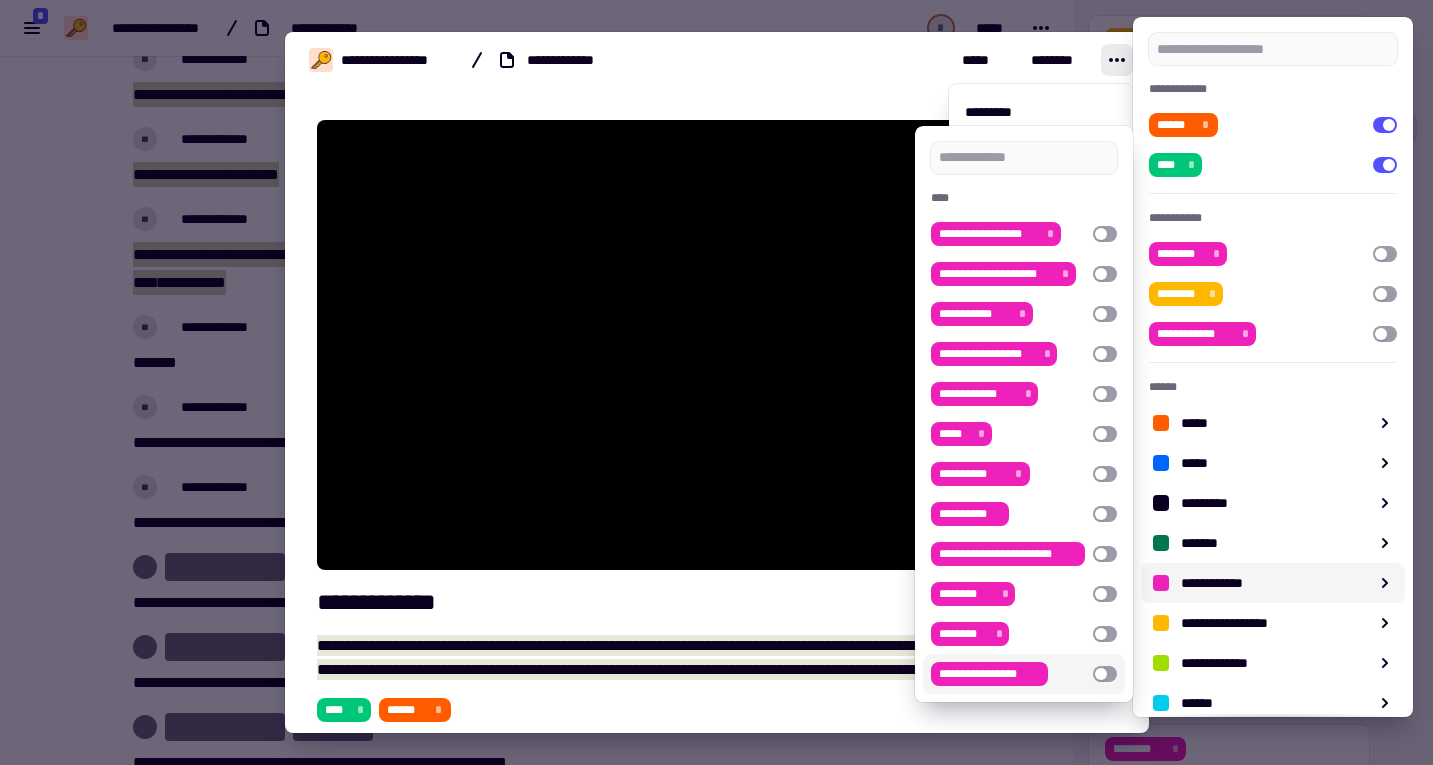 click at bounding box center (1105, 674) 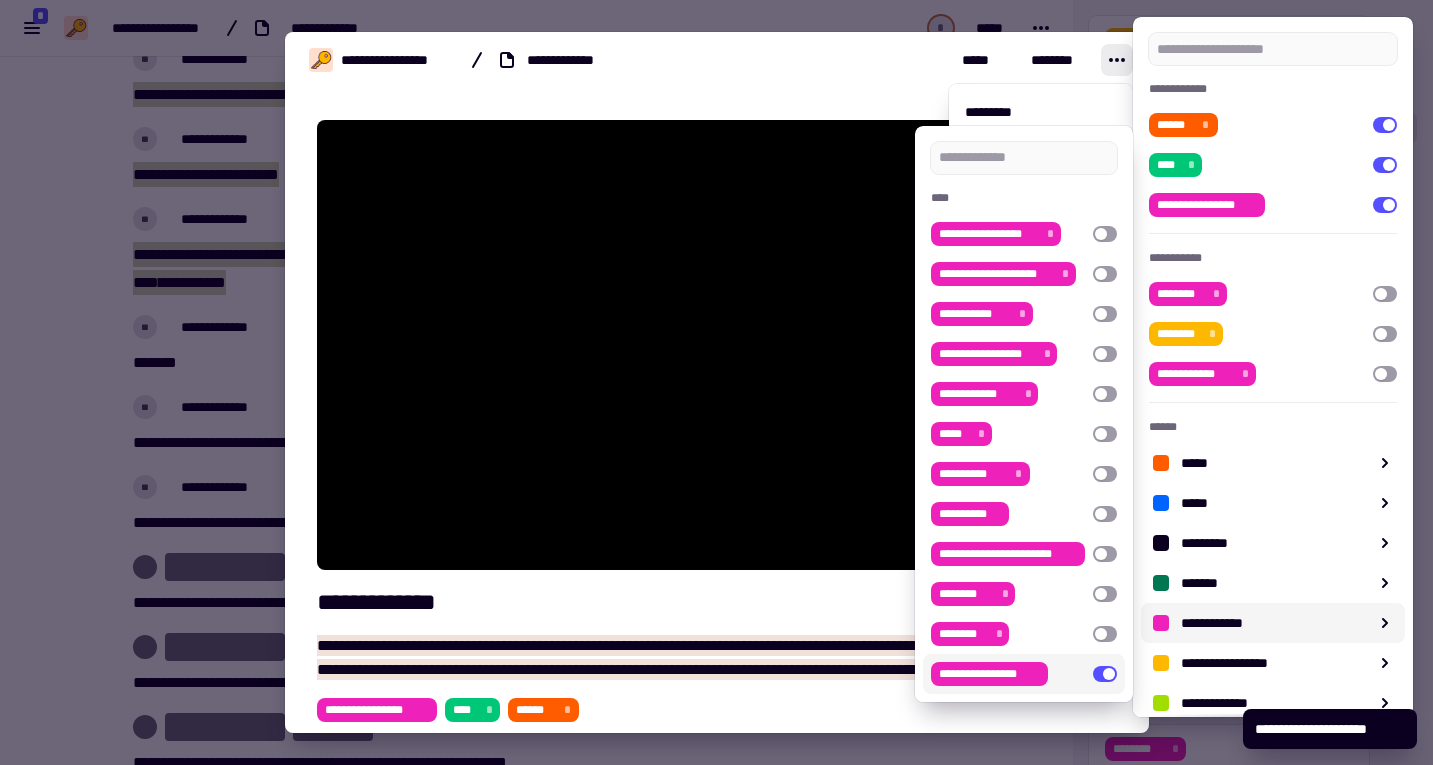 click on "***** ********" at bounding box center (962, 60) 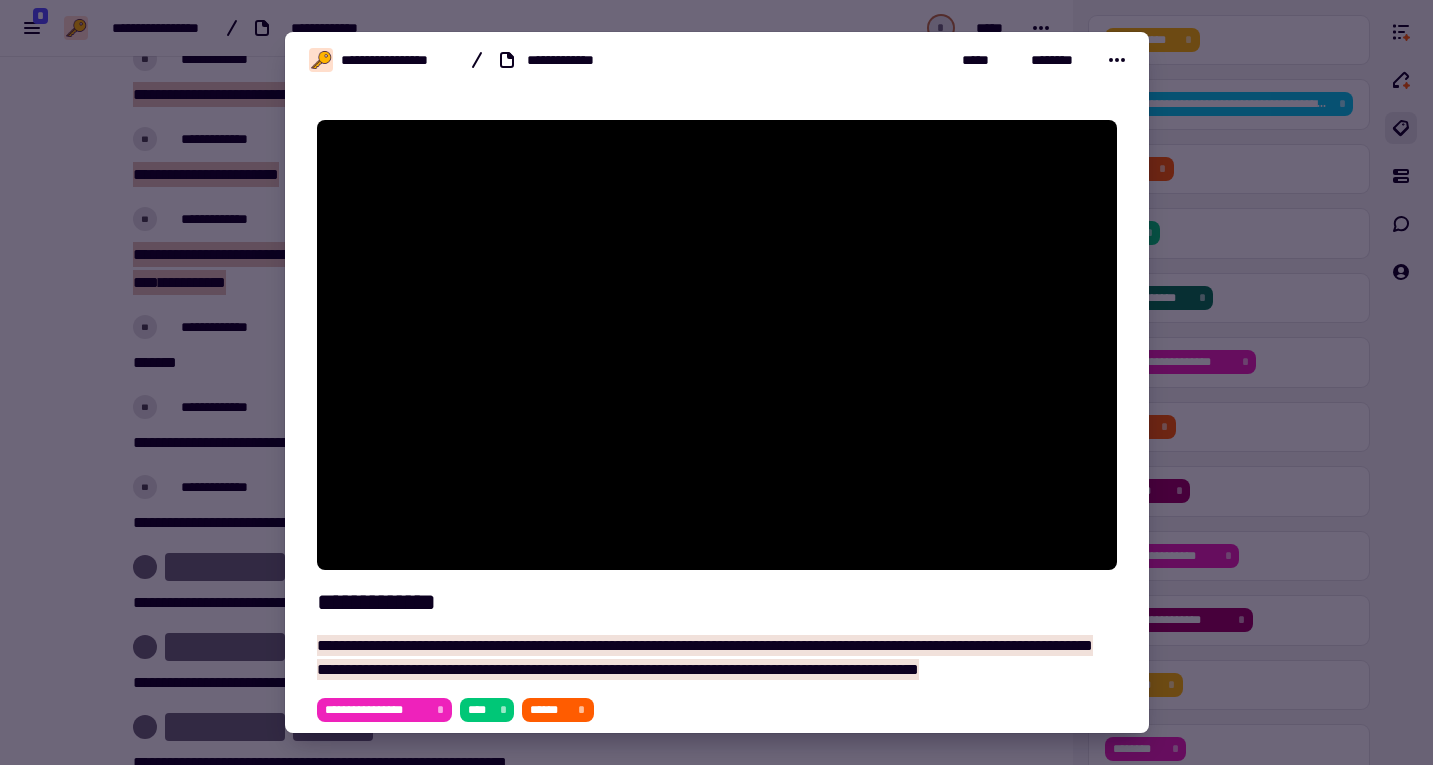 type on "*****" 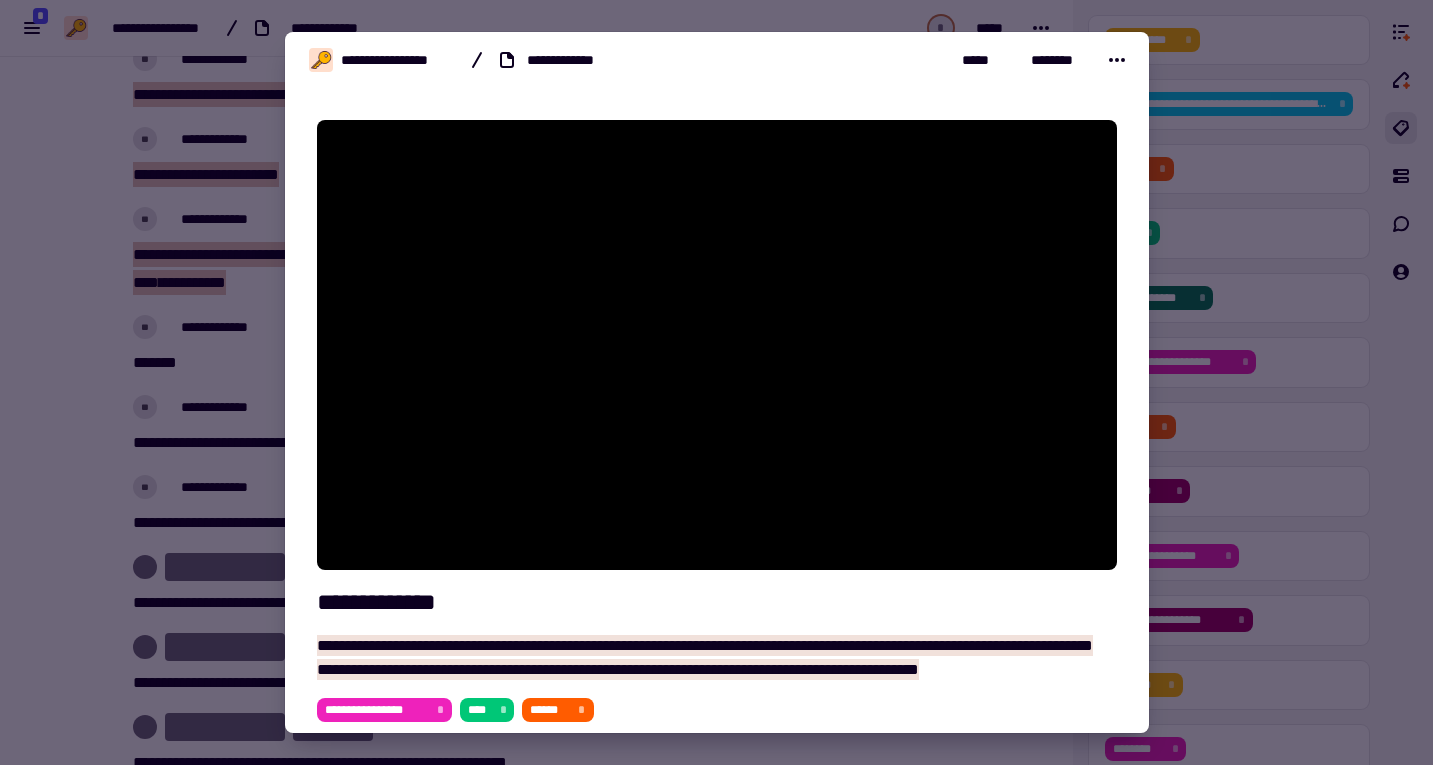 click at bounding box center (716, 382) 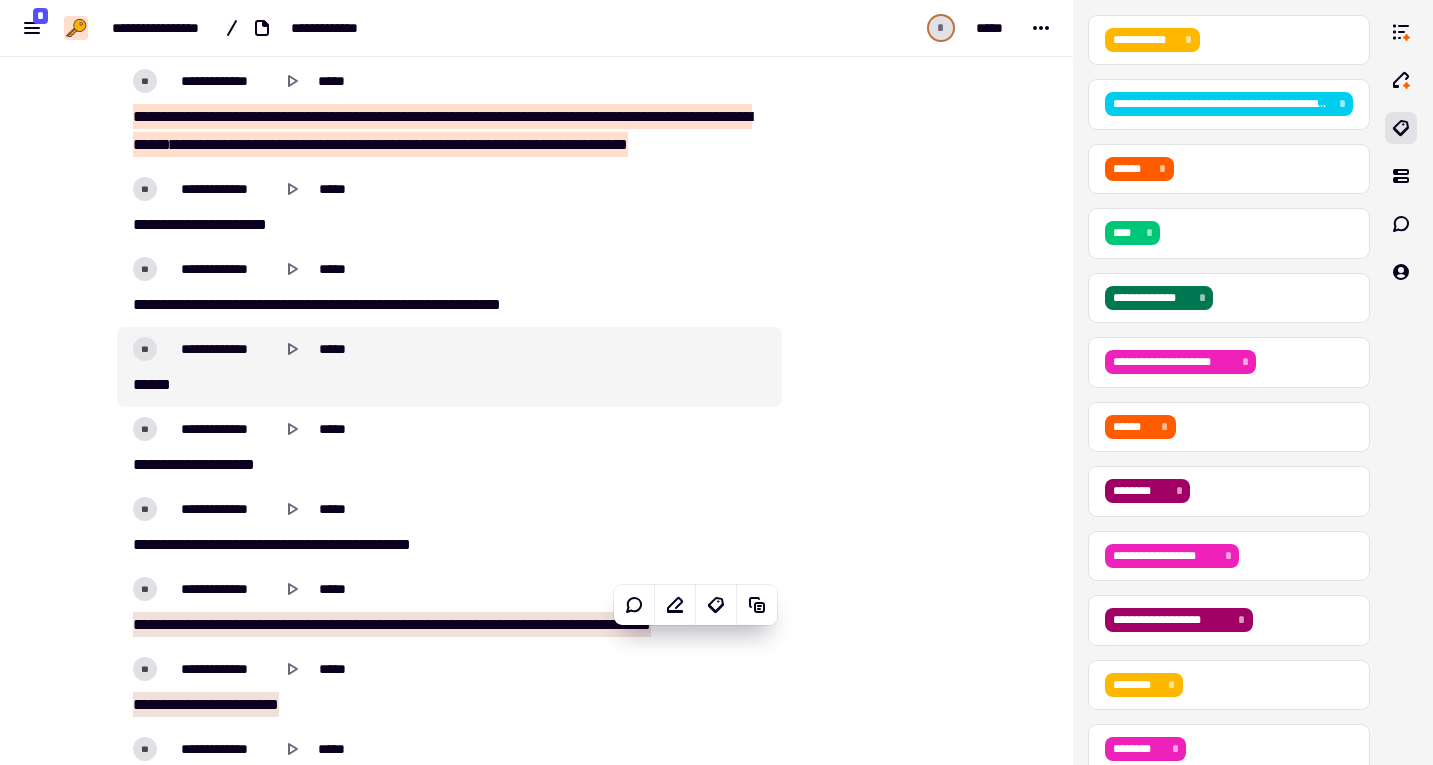 scroll, scrollTop: 22259, scrollLeft: 0, axis: vertical 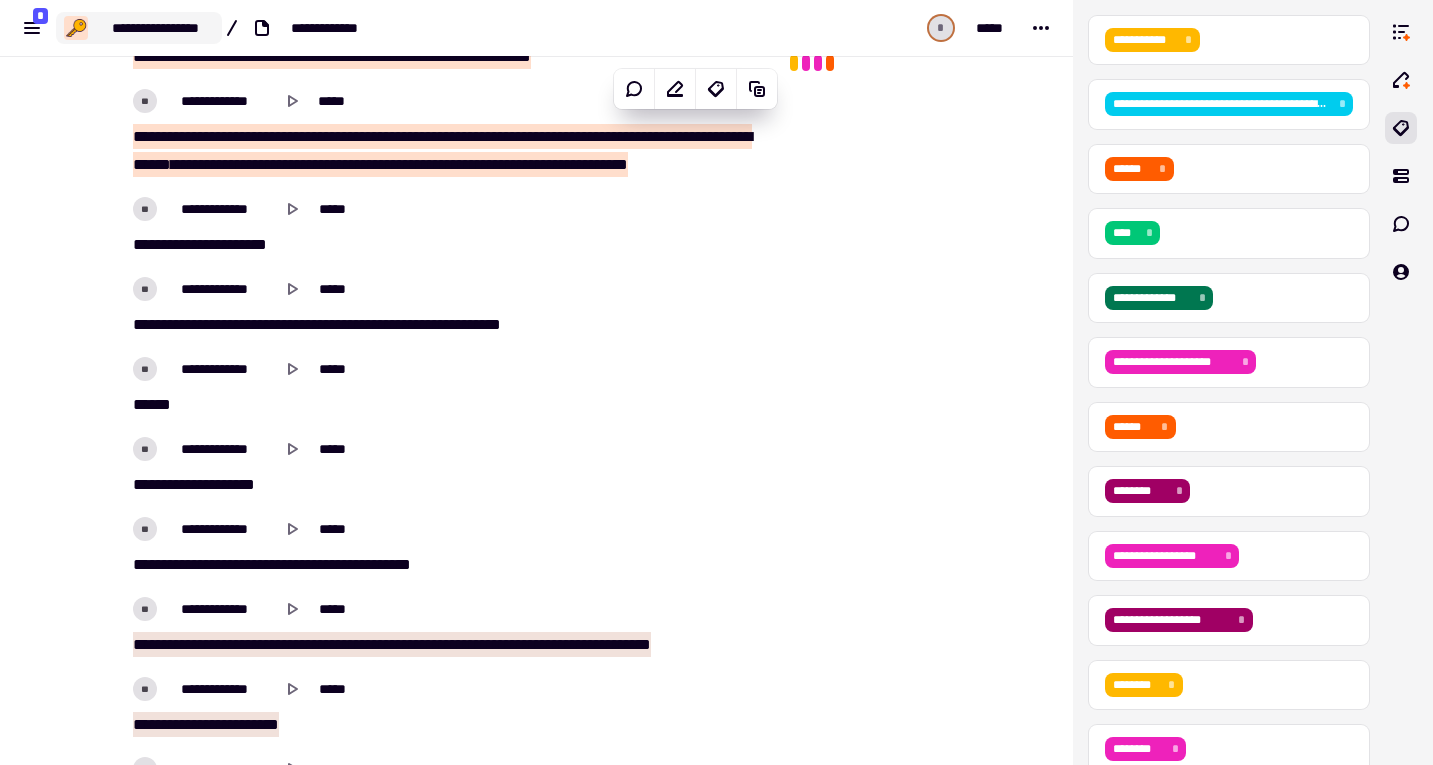 click on "**********" 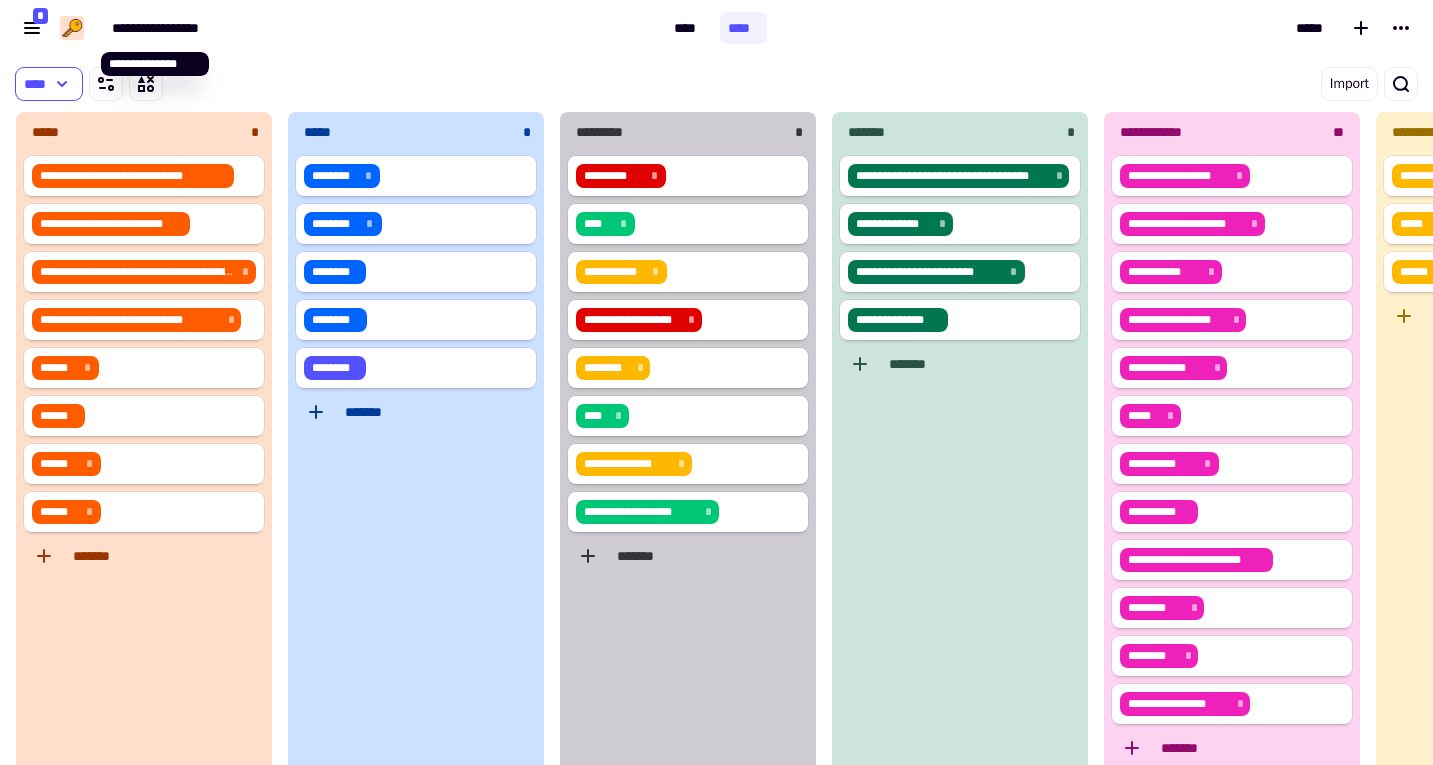 scroll, scrollTop: 1, scrollLeft: 1, axis: both 